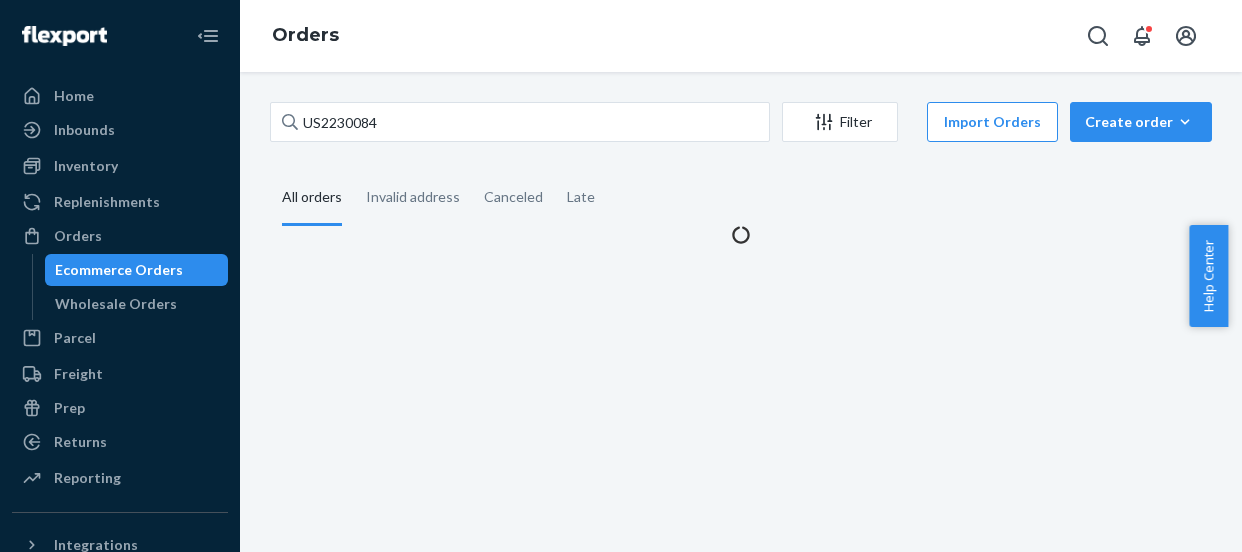 scroll, scrollTop: 0, scrollLeft: 0, axis: both 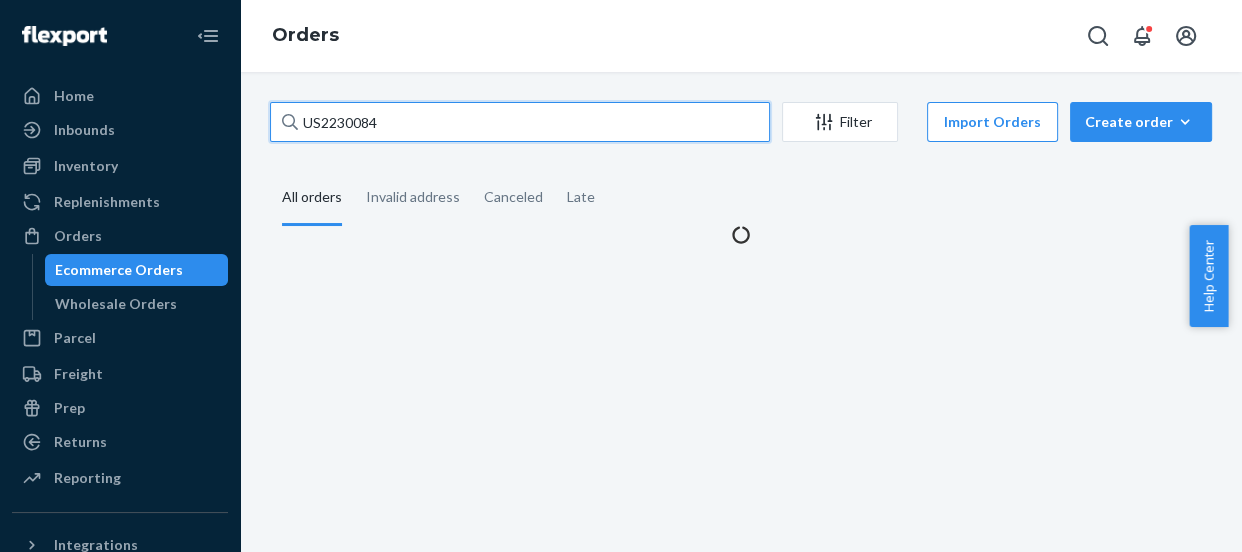 click on "US2230084" at bounding box center [520, 122] 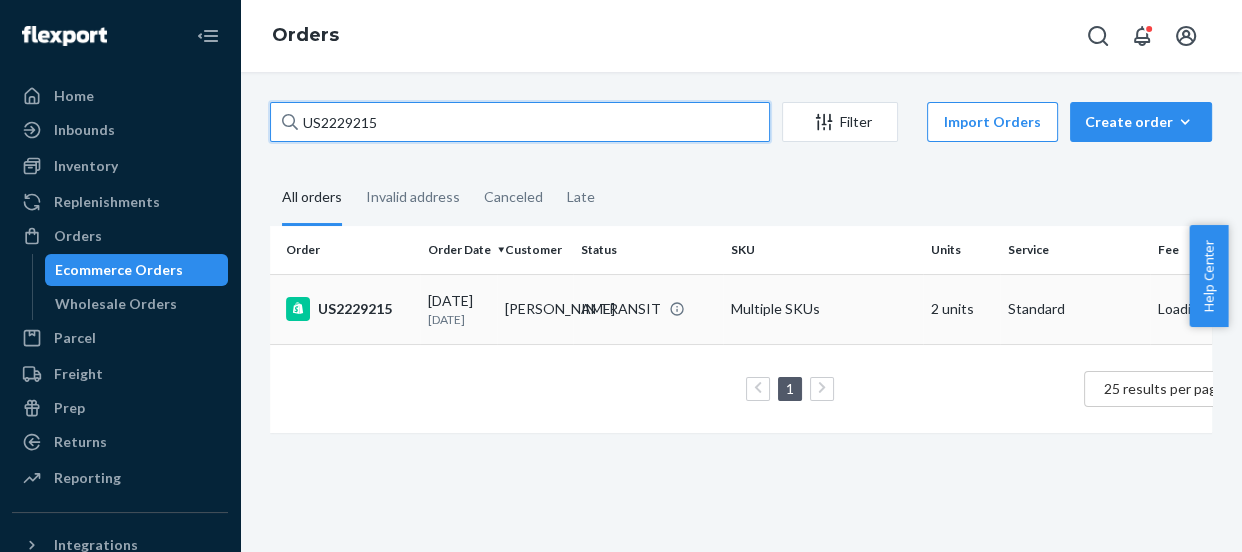 type on "US2229215" 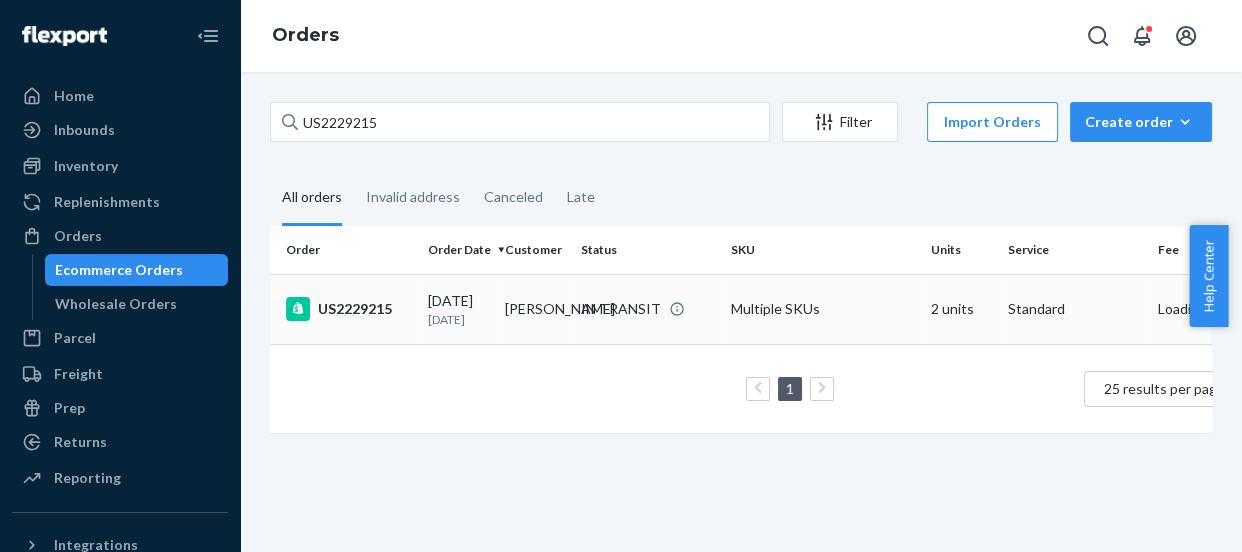 click on "US2229215" at bounding box center (349, 309) 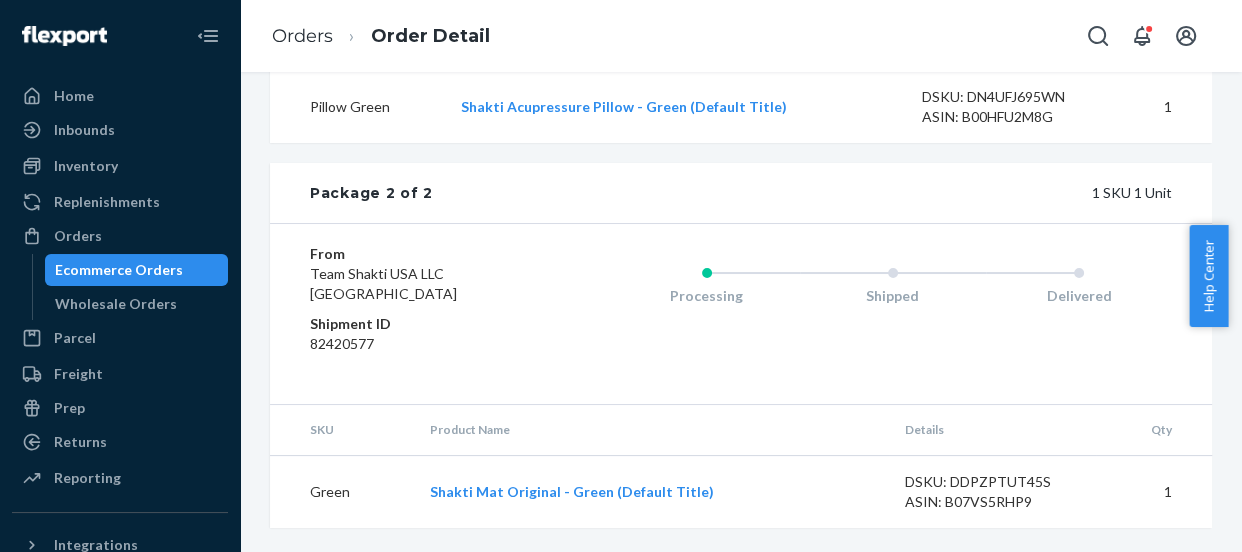 scroll, scrollTop: 1305, scrollLeft: 0, axis: vertical 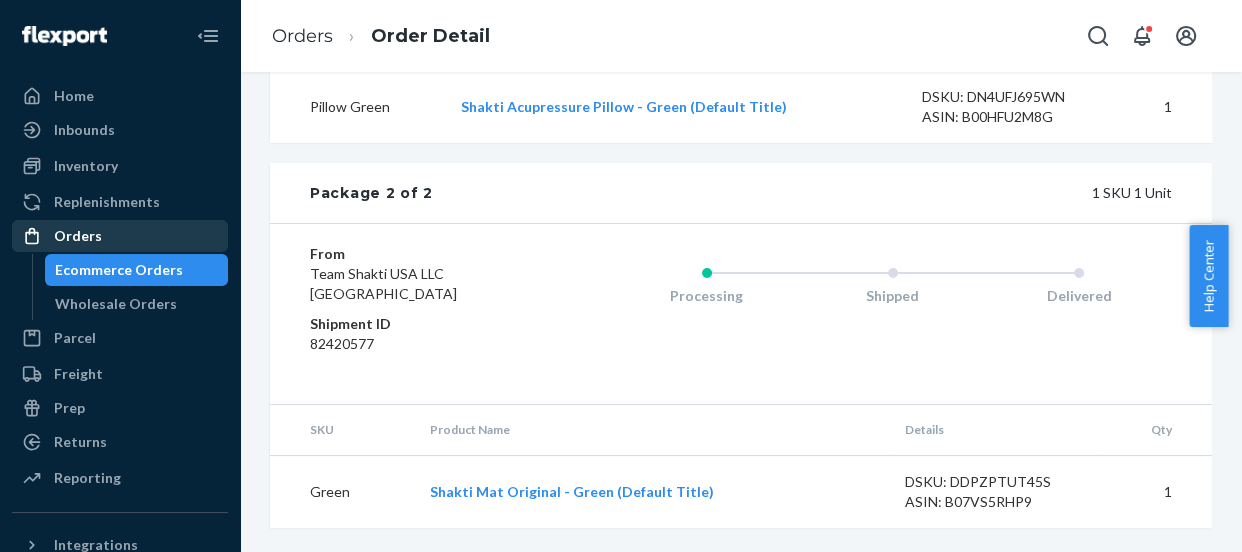 click on "Orders" at bounding box center (78, 236) 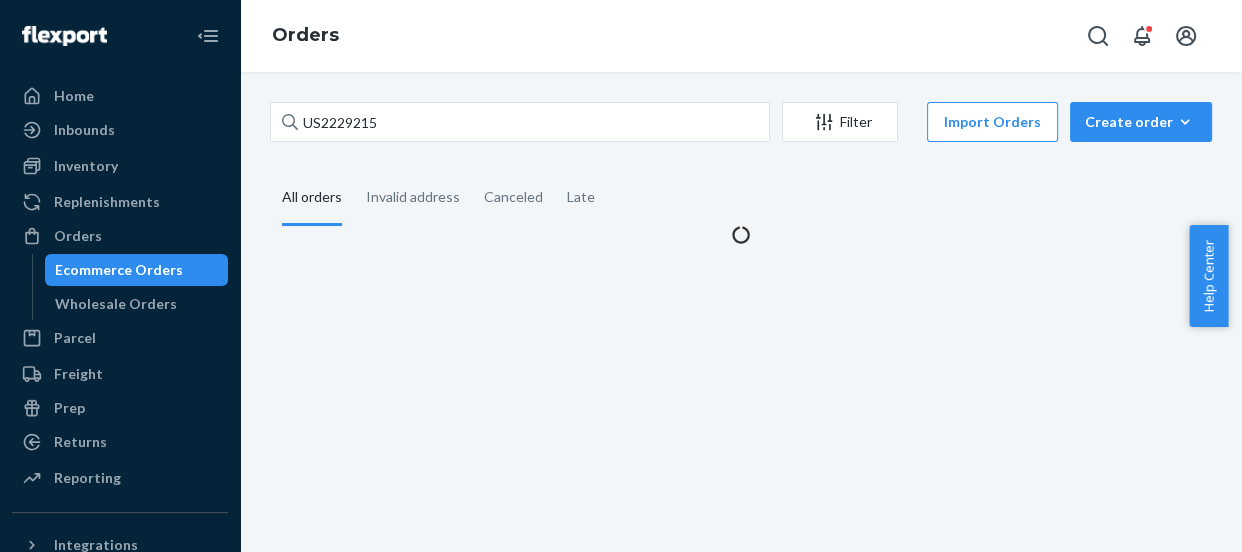 scroll, scrollTop: 0, scrollLeft: 0, axis: both 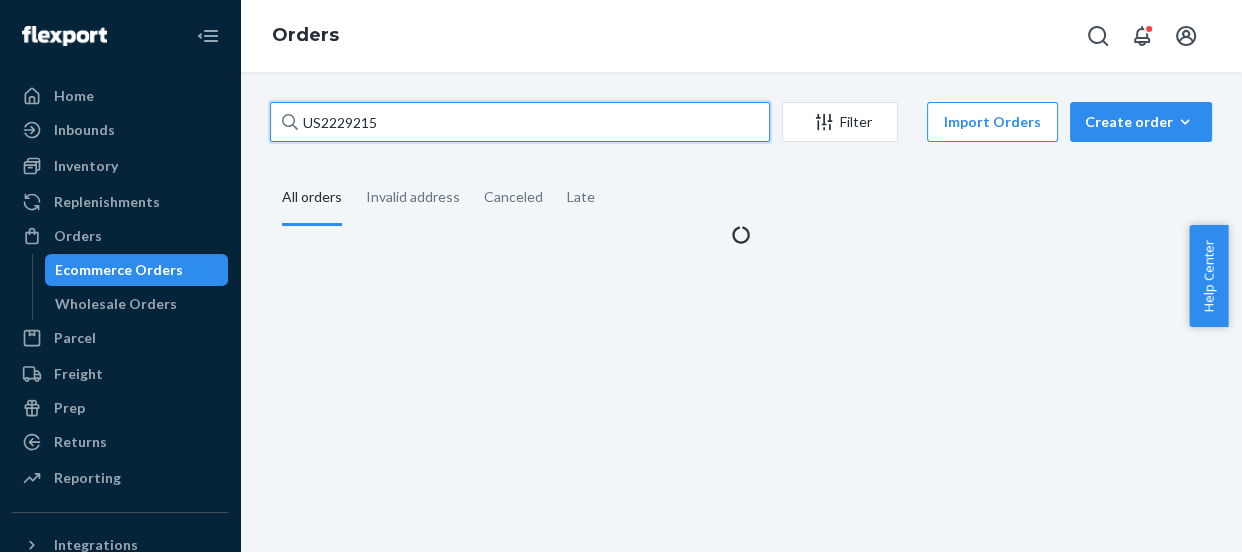 click on "US2229215" at bounding box center (520, 122) 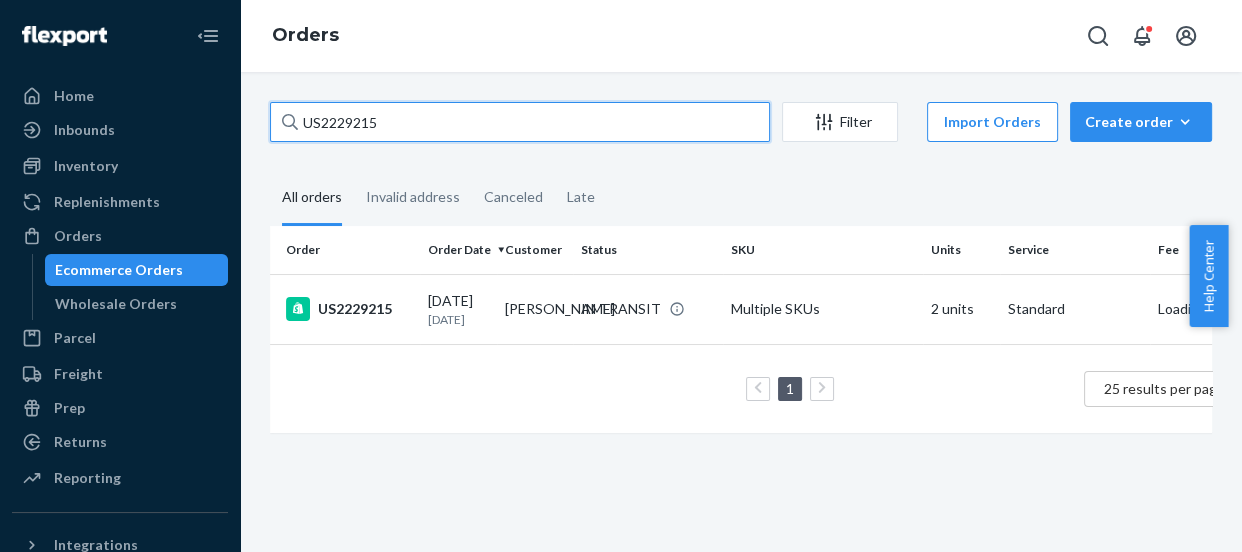 paste on "819" 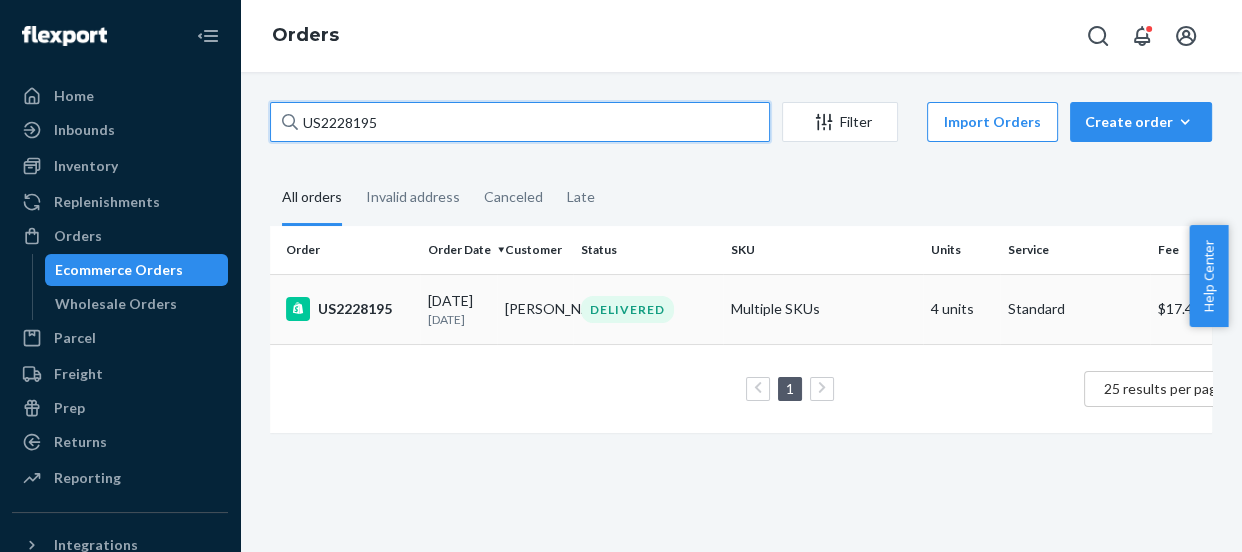 type on "US2228195" 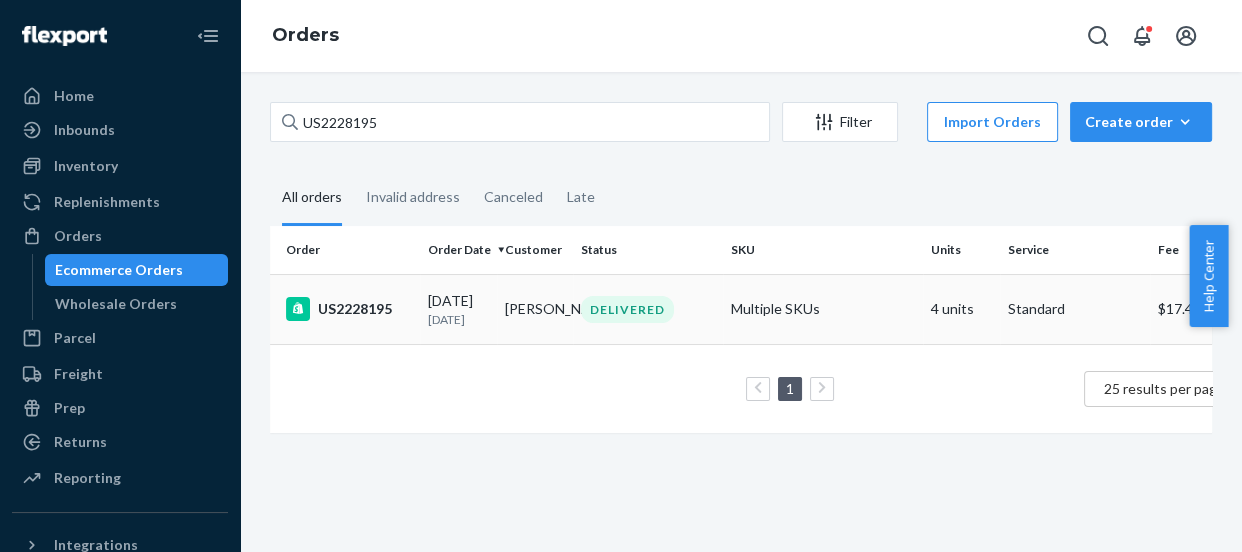 click on "US2228195" at bounding box center [349, 309] 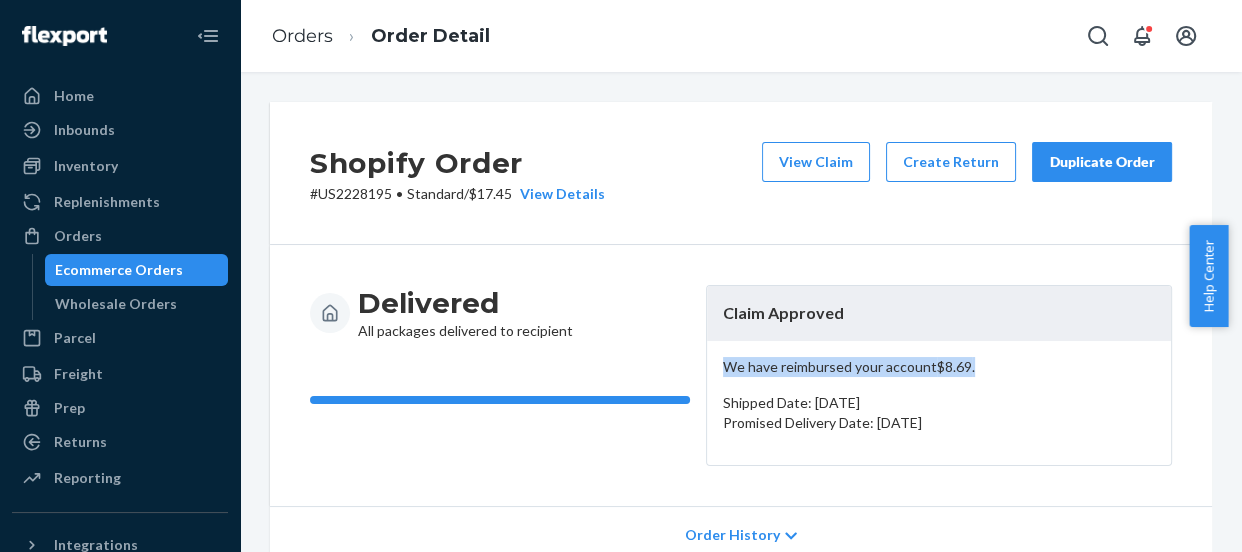 drag, startPoint x: 720, startPoint y: 363, endPoint x: 973, endPoint y: 365, distance: 253.0079 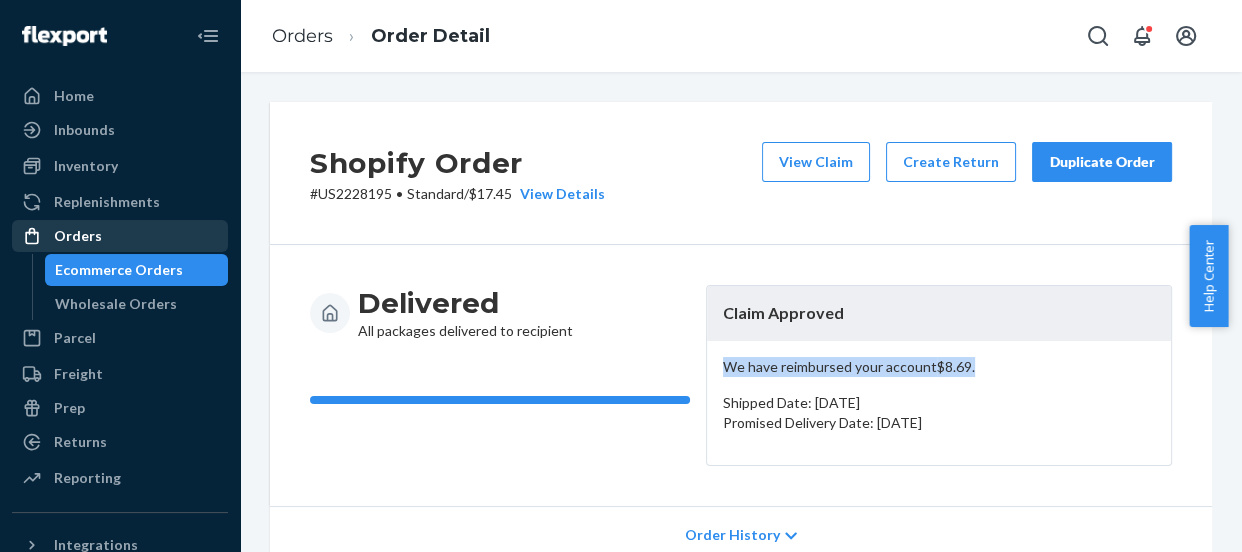 click on "Orders" at bounding box center [78, 236] 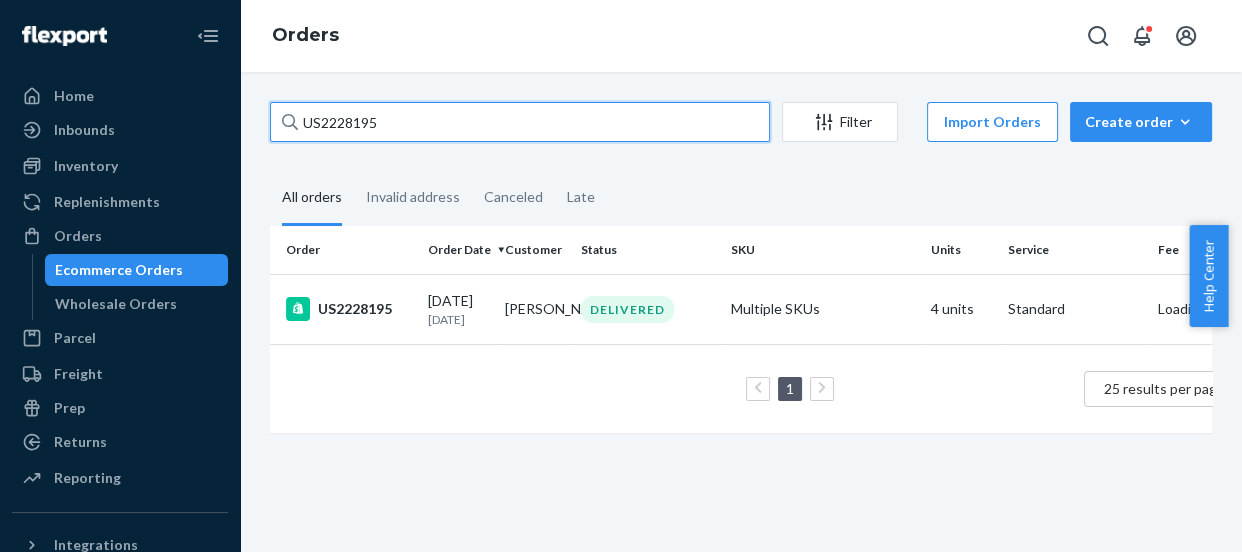 click on "US2228195" at bounding box center (520, 122) 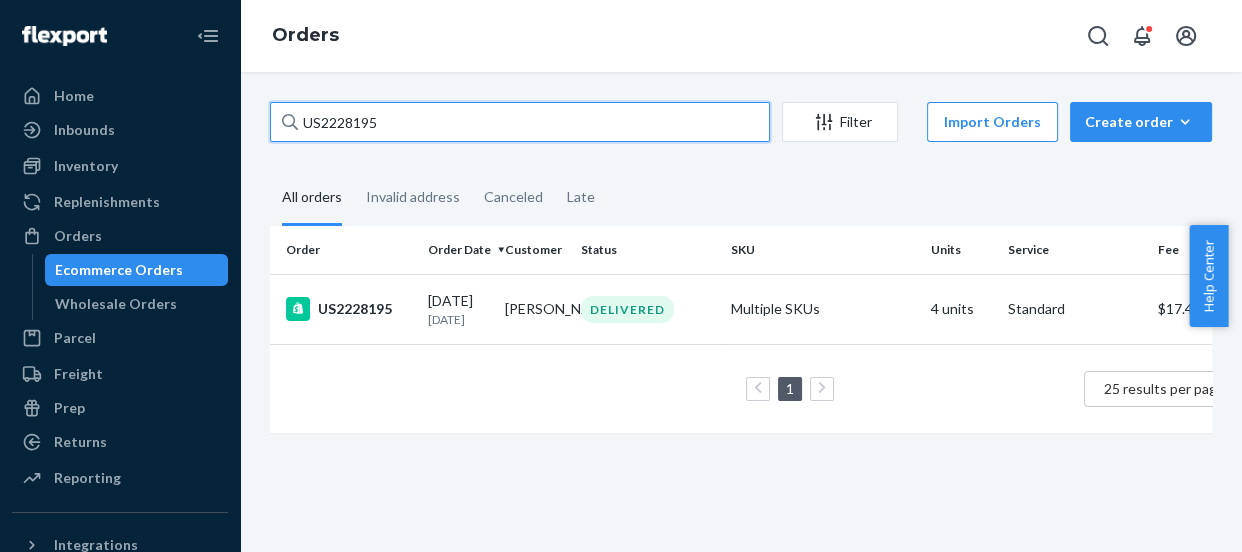 paste on "9172" 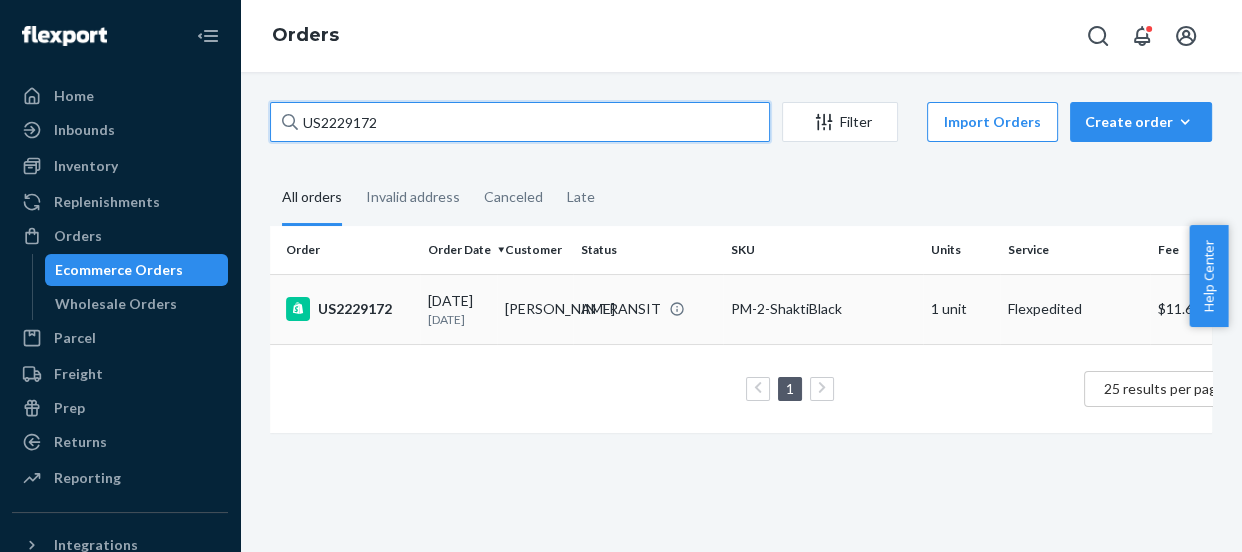 type on "US2229172" 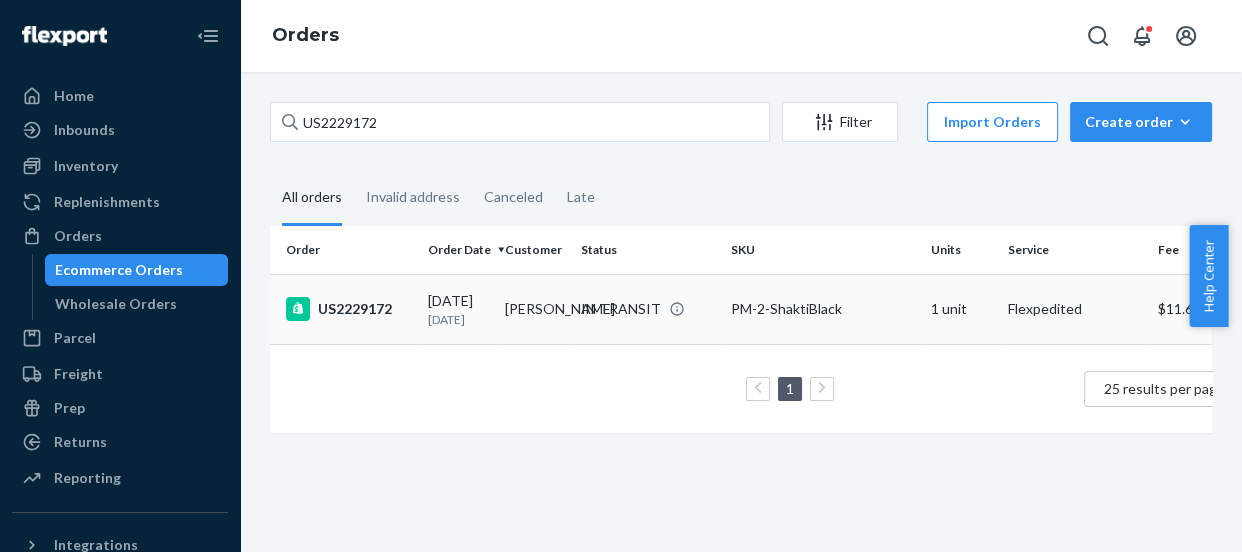 click on "US2229172" at bounding box center [349, 309] 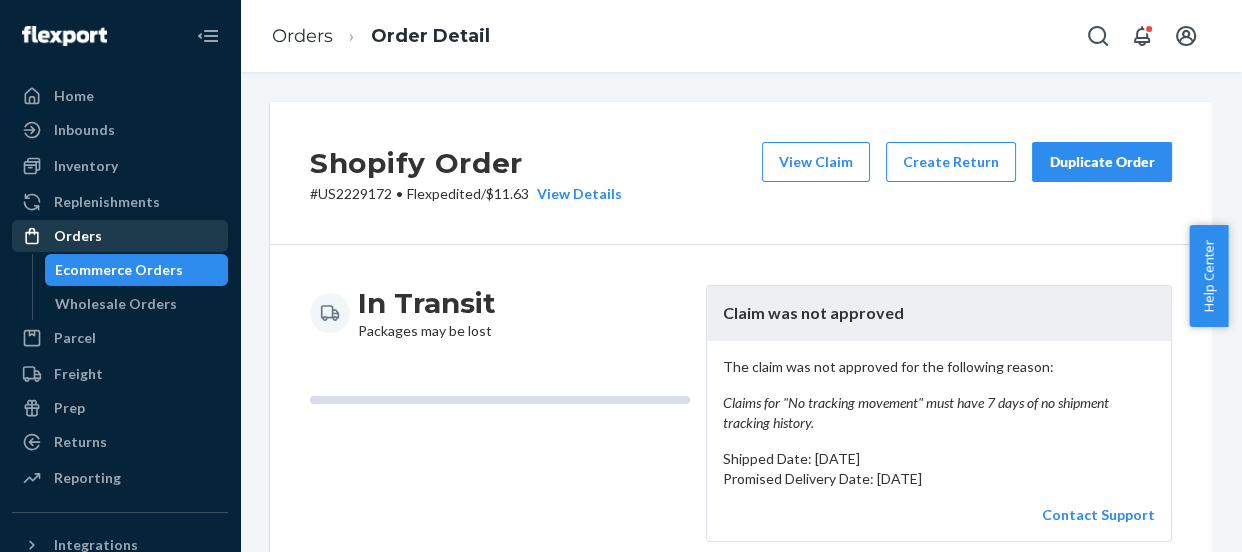 click on "Orders" at bounding box center (78, 236) 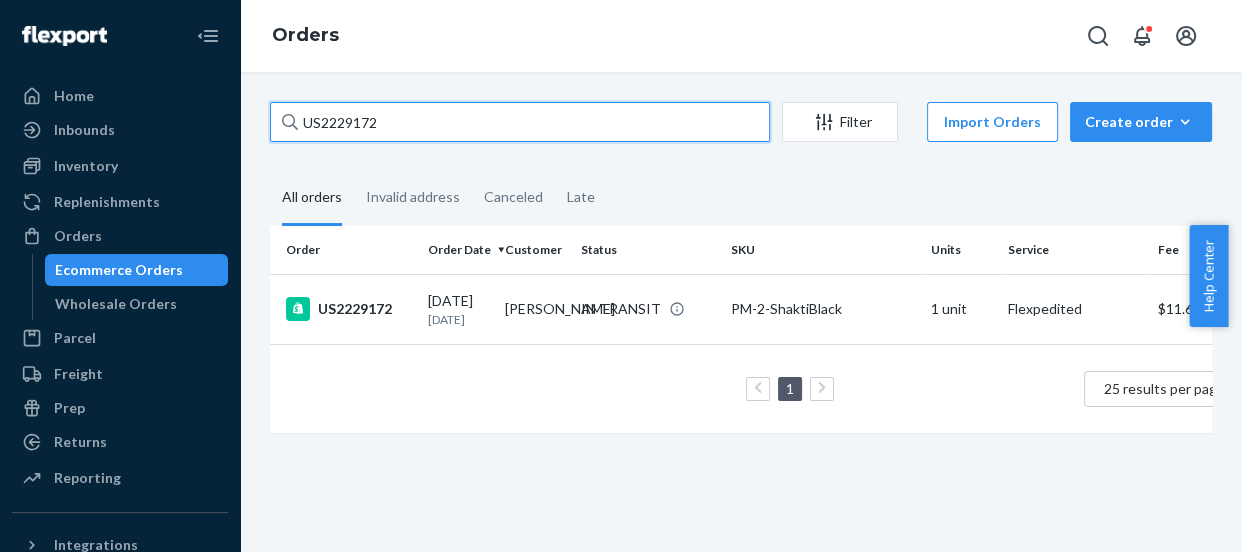 click on "US2229172" at bounding box center (520, 122) 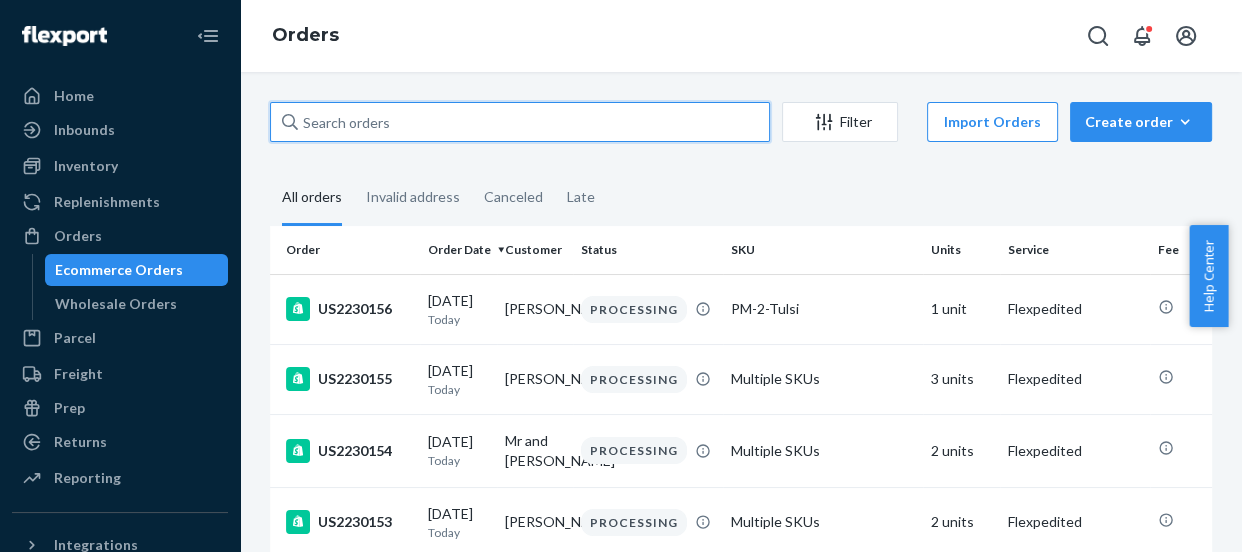 click at bounding box center [520, 122] 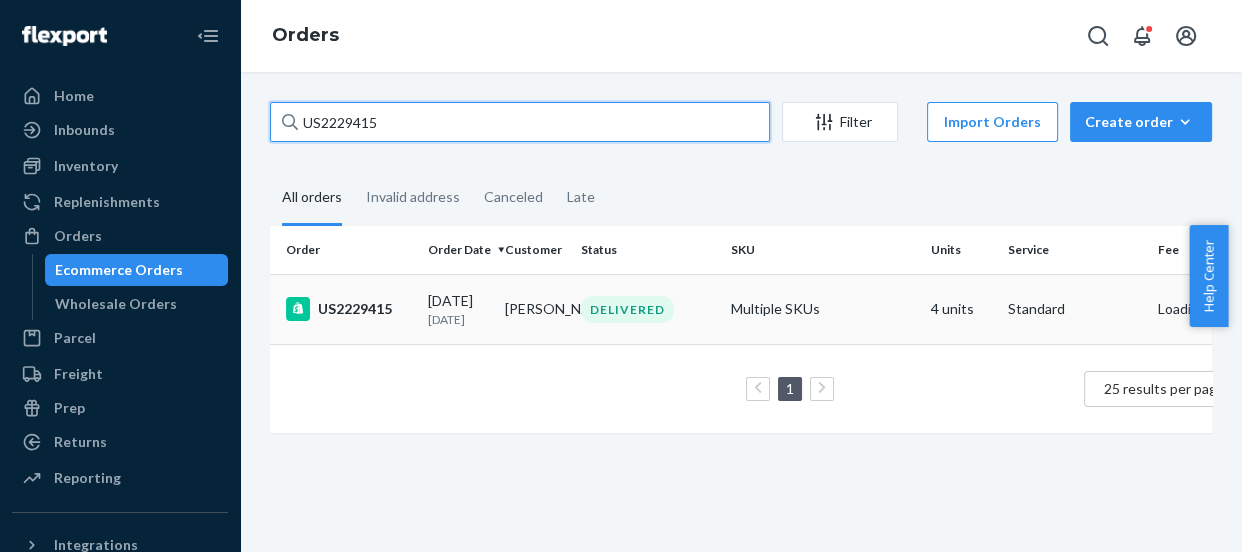 type on "US2229415" 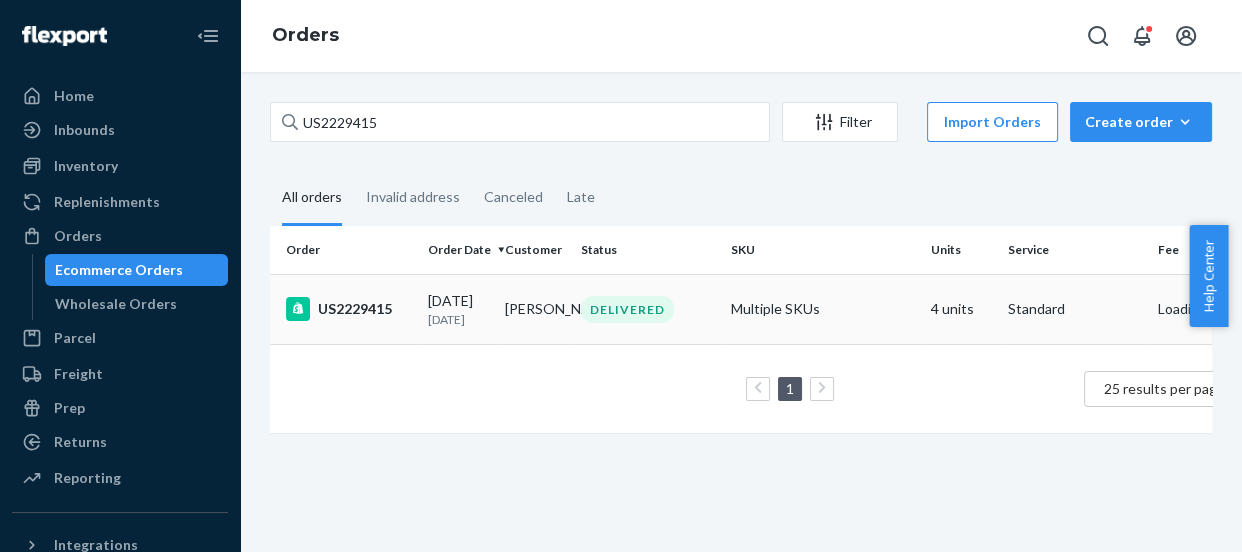 click on "US2229415" at bounding box center [349, 309] 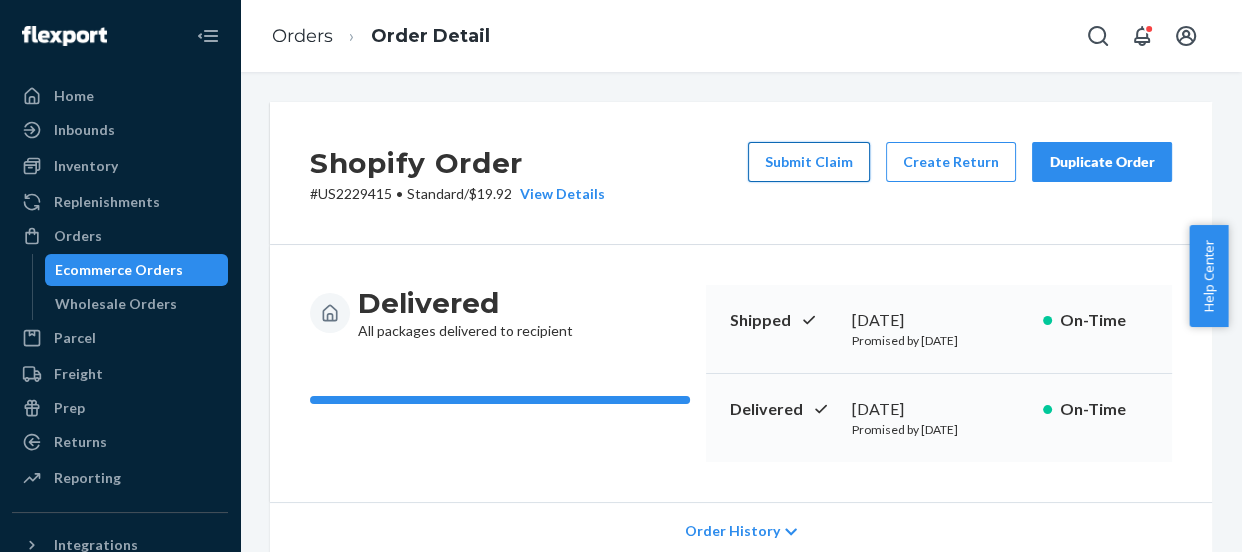 click on "Submit Claim" at bounding box center (809, 162) 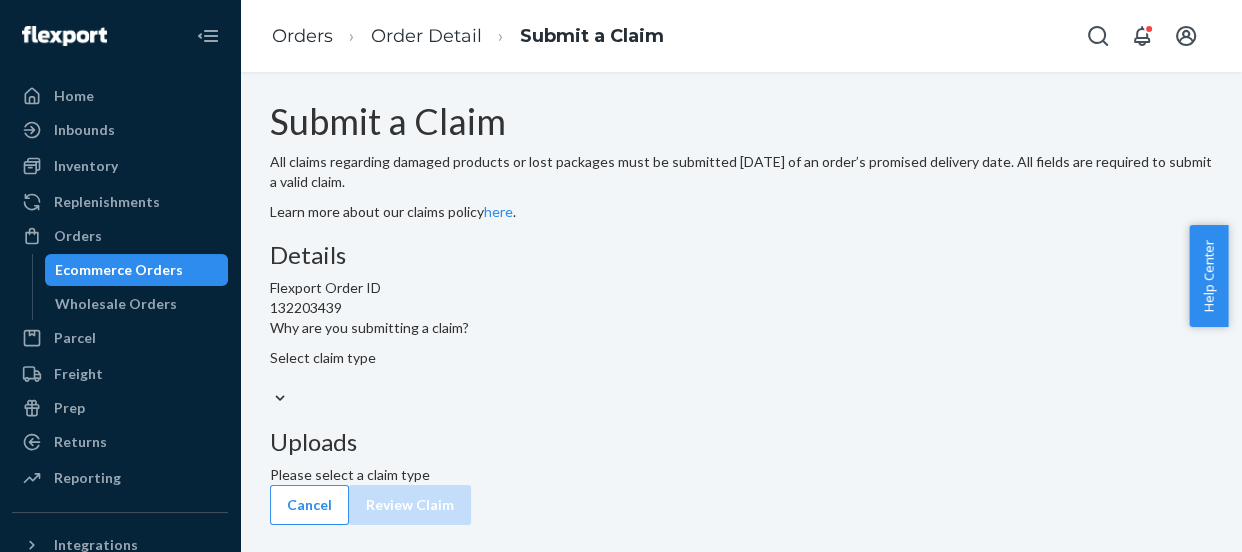 scroll, scrollTop: 88, scrollLeft: 0, axis: vertical 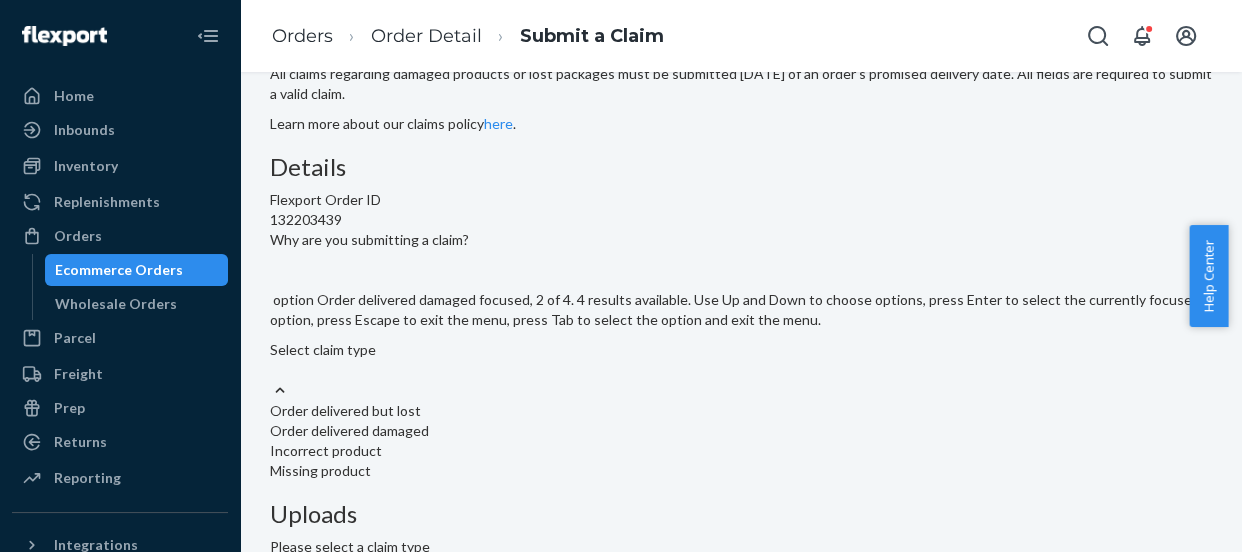 click on "Order delivered damaged" at bounding box center [741, 431] 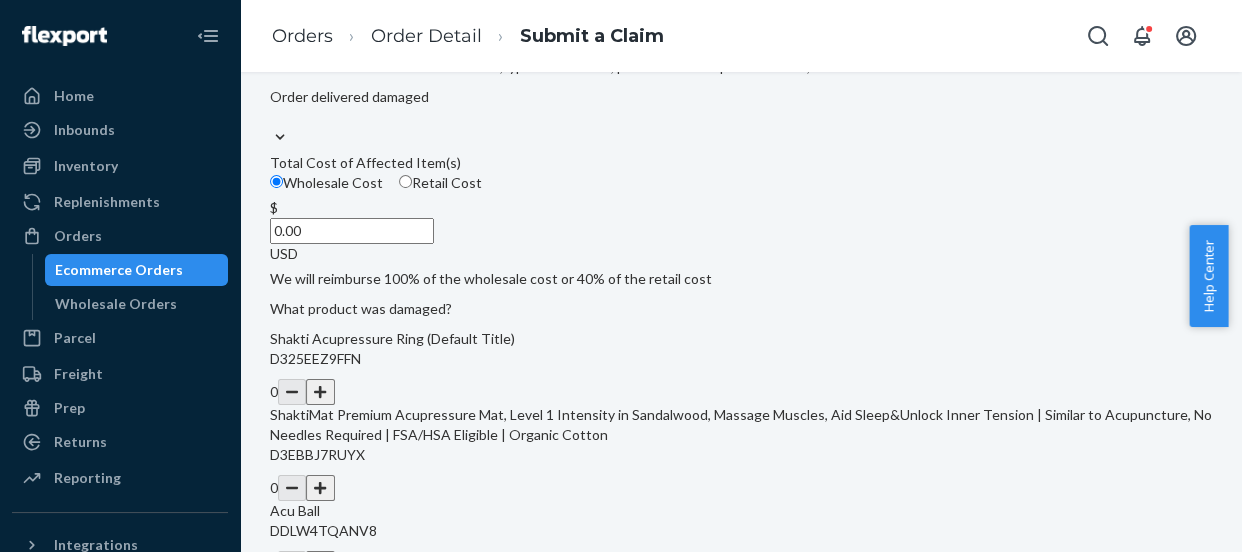 scroll, scrollTop: 360, scrollLeft: 0, axis: vertical 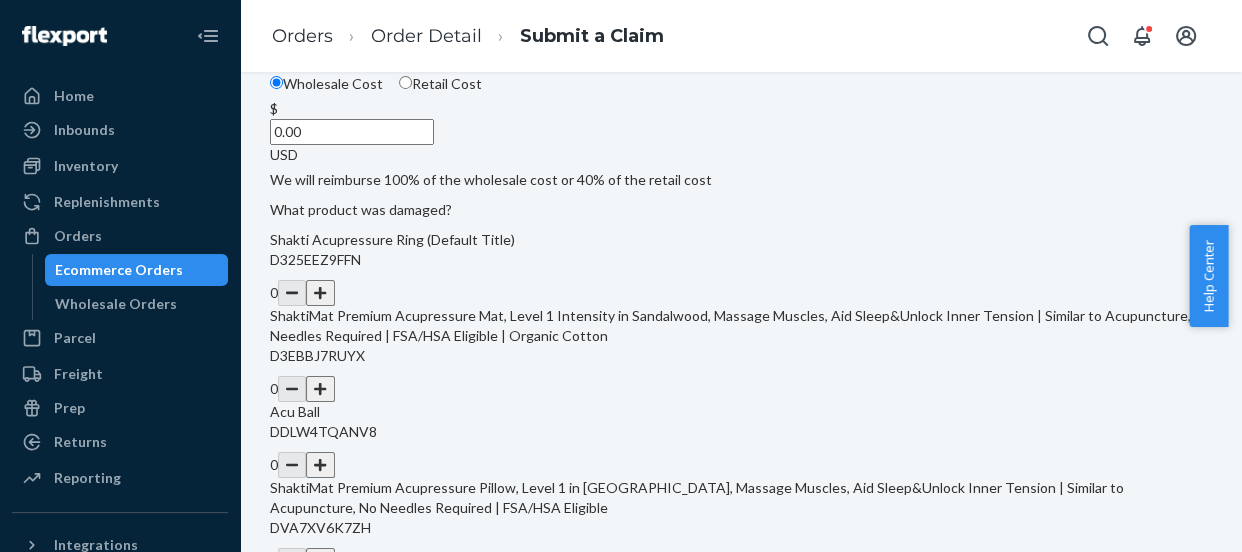 click on "Retail Cost" at bounding box center (447, 83) 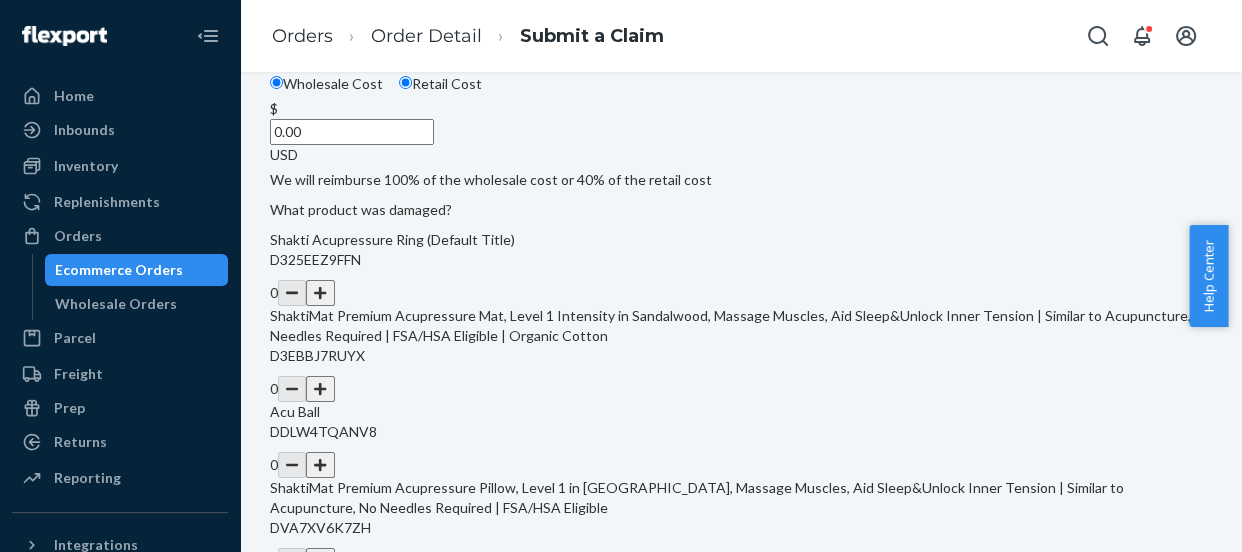 radio on "true" 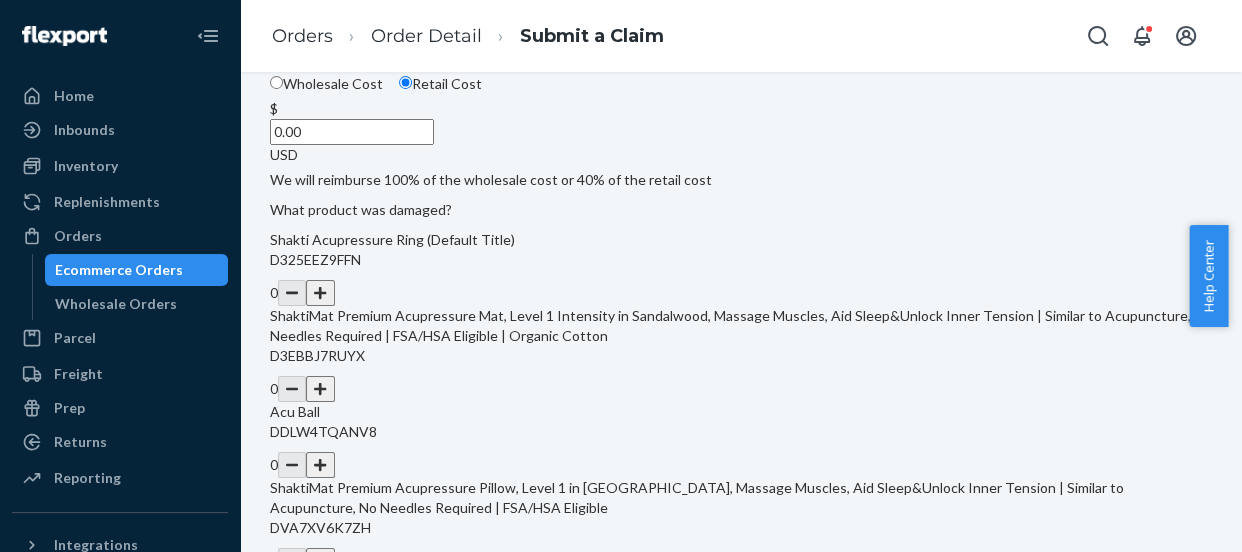click on "0.00" at bounding box center [352, 132] 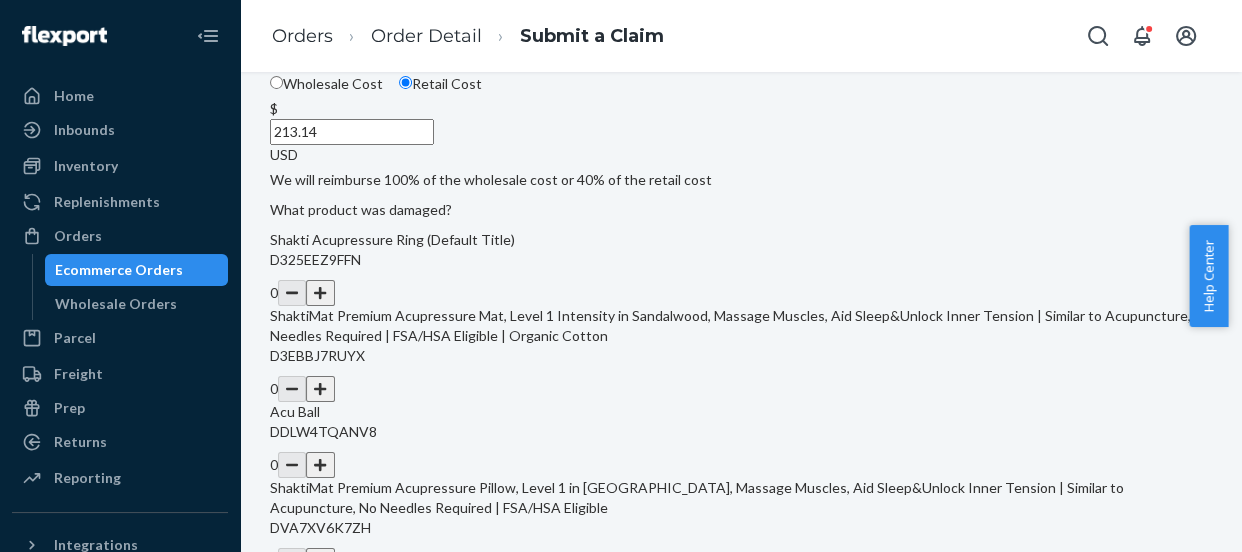 scroll, scrollTop: 451, scrollLeft: 0, axis: vertical 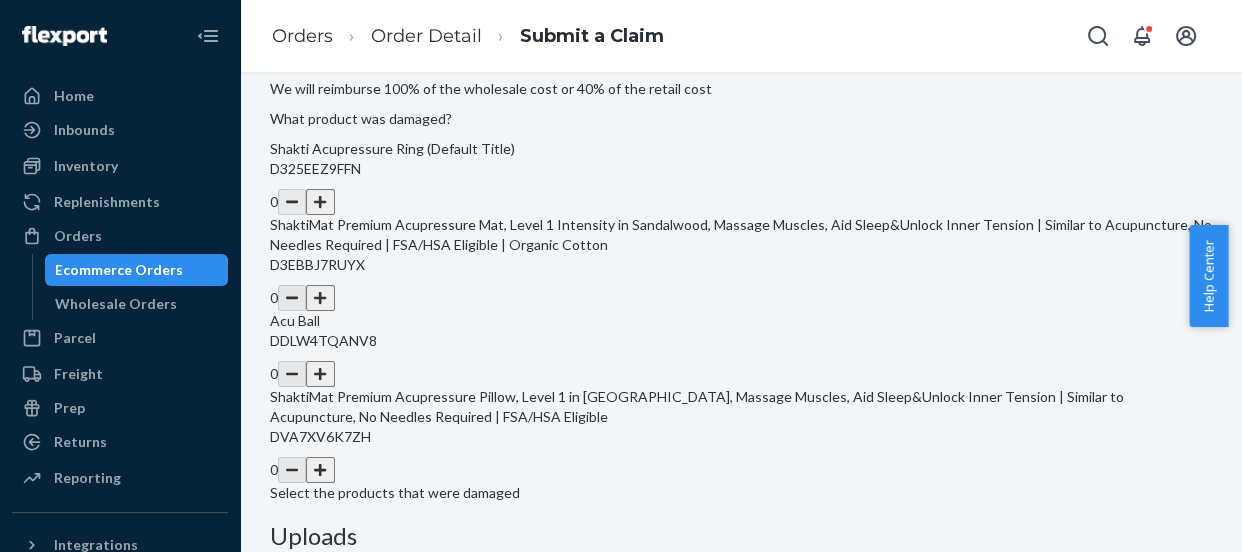 click on "213.14" at bounding box center [352, 41] 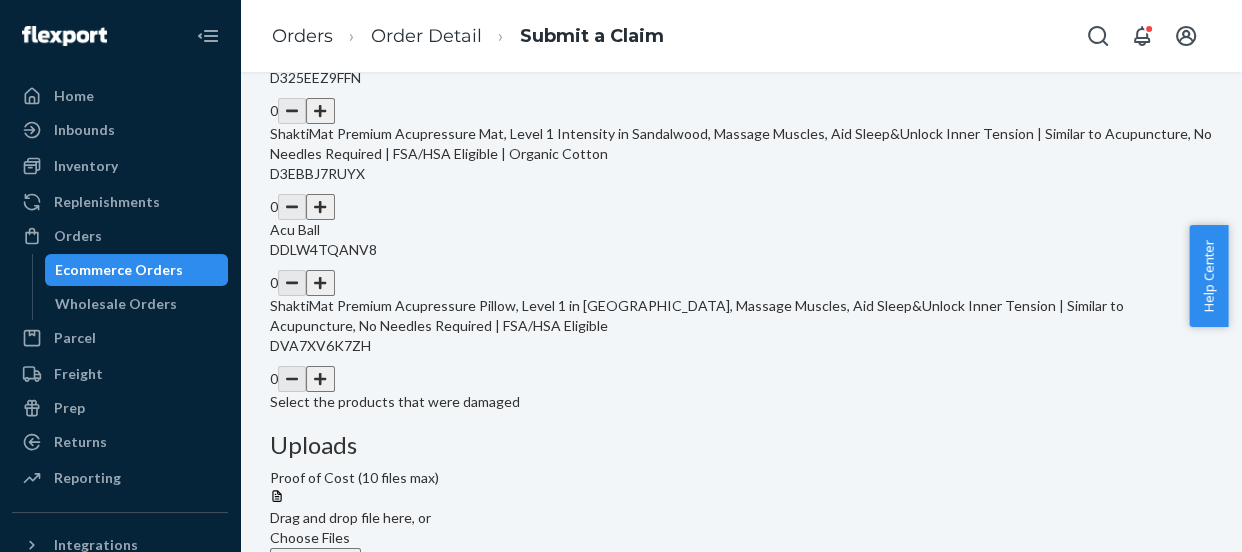 type on "206.14" 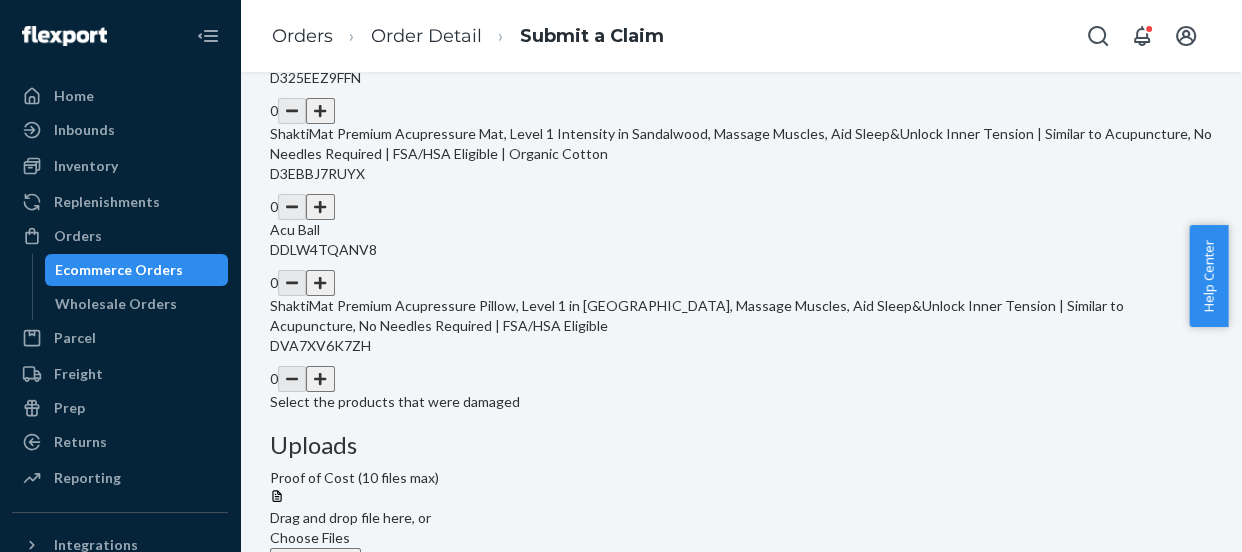 click at bounding box center [320, 207] 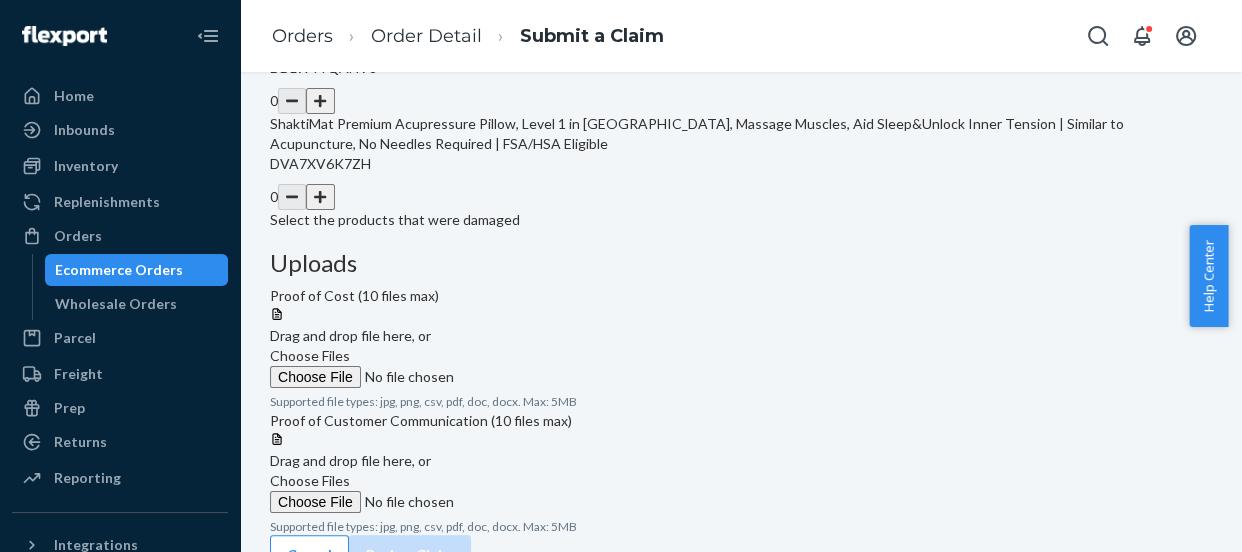 click at bounding box center [320, 101] 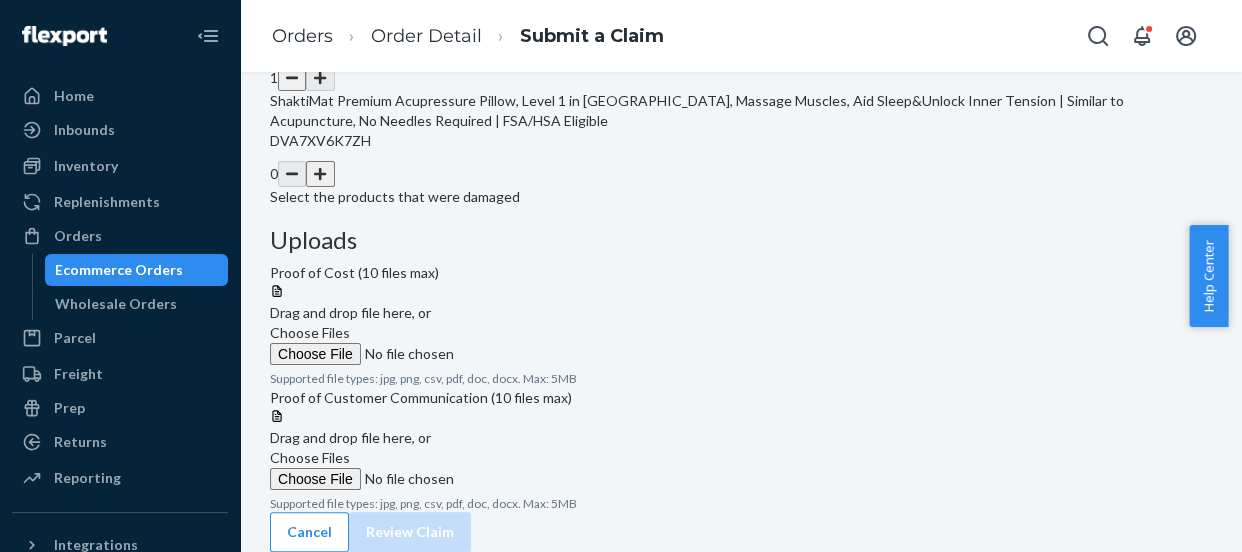 click at bounding box center (320, 174) 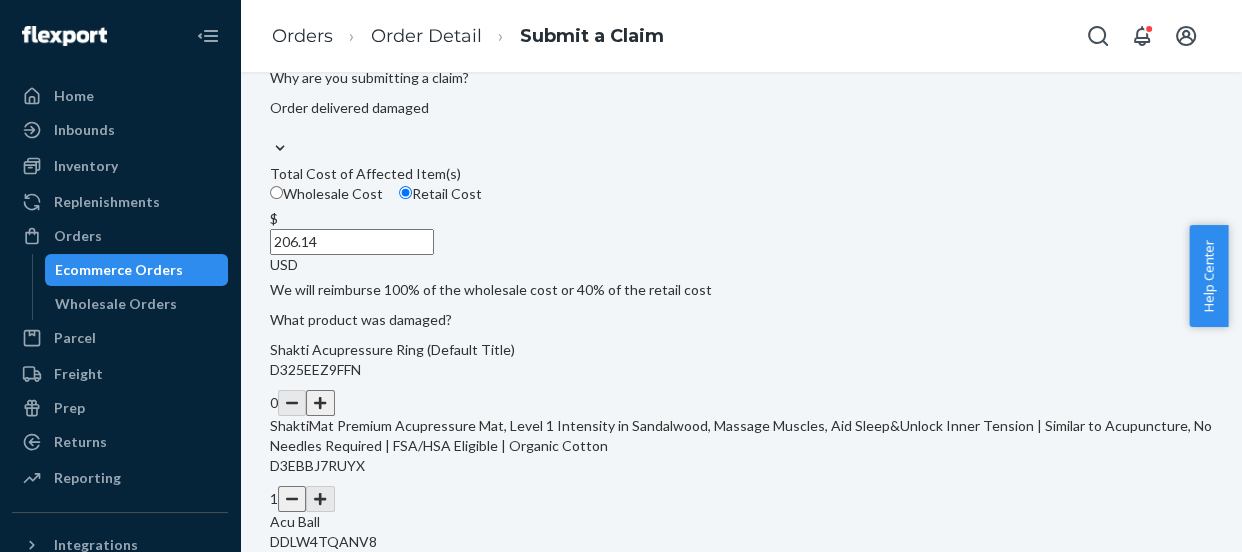 scroll, scrollTop: 246, scrollLeft: 0, axis: vertical 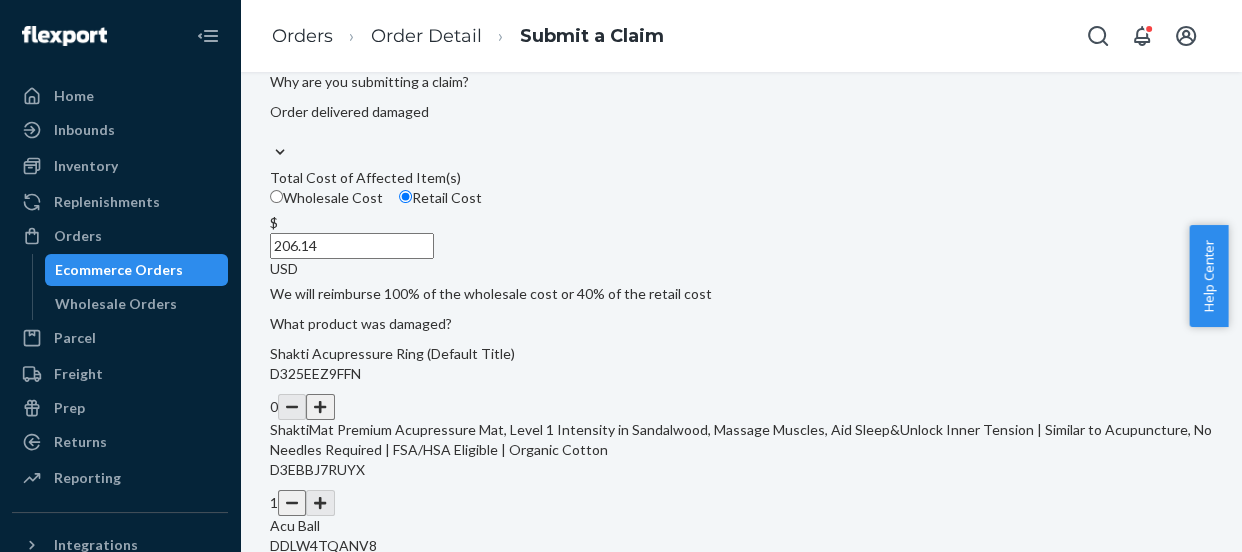 click on "Choose Files" at bounding box center (310, 833) 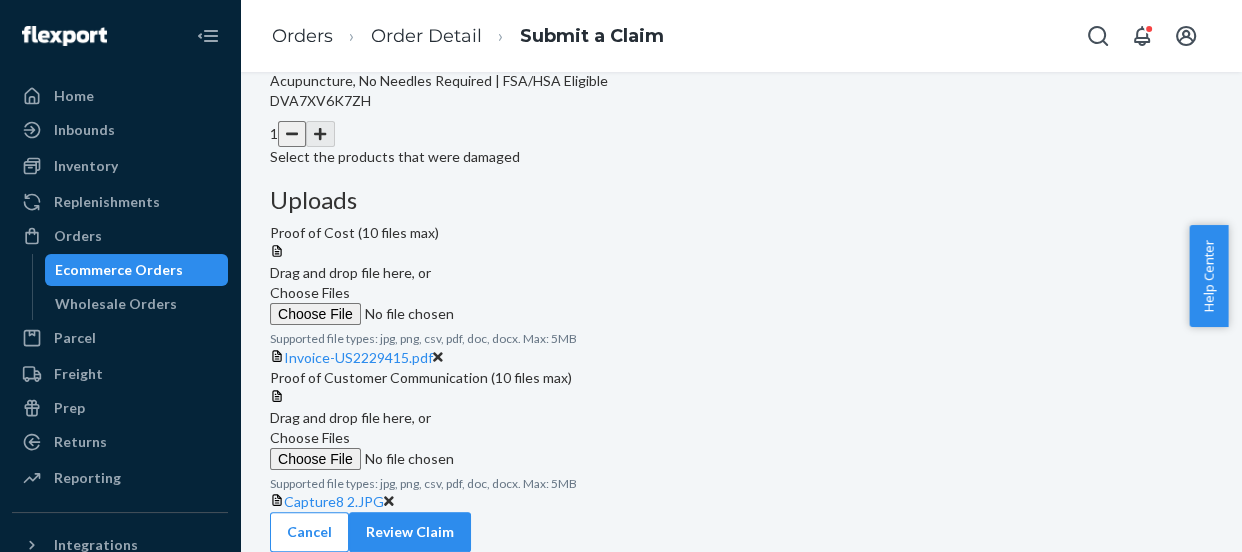 scroll, scrollTop: 882, scrollLeft: 0, axis: vertical 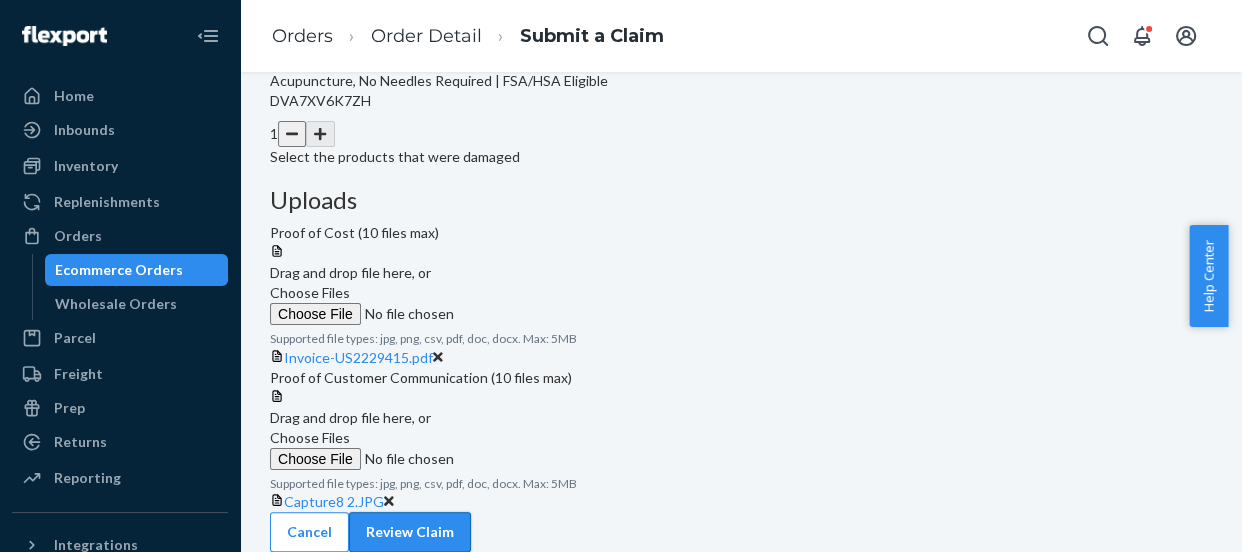 click on "Review Claim" at bounding box center (410, 532) 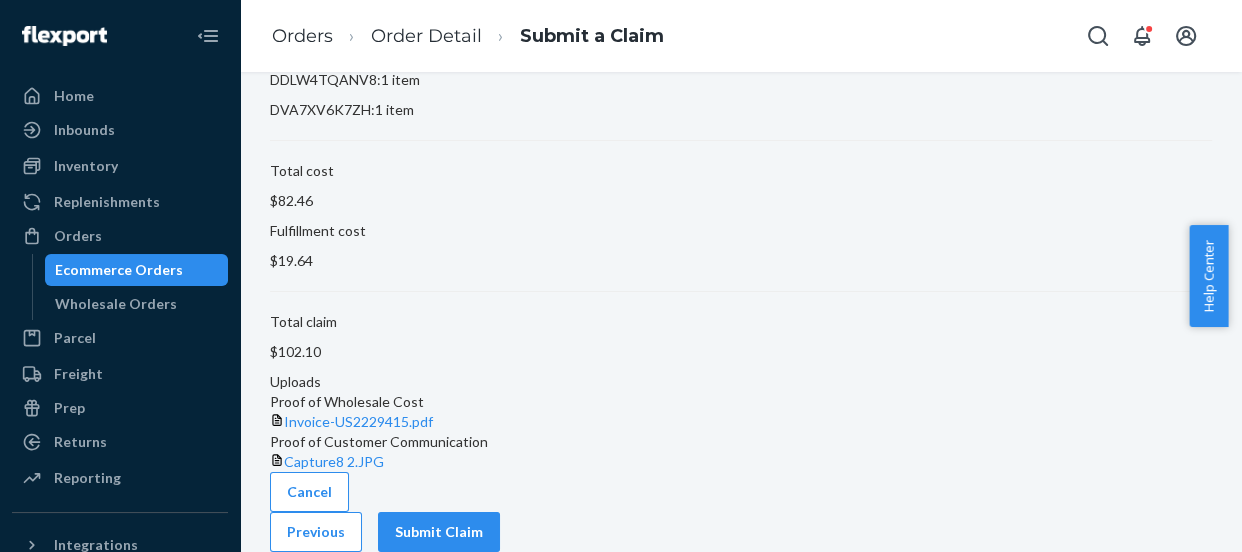 scroll, scrollTop: 340, scrollLeft: 0, axis: vertical 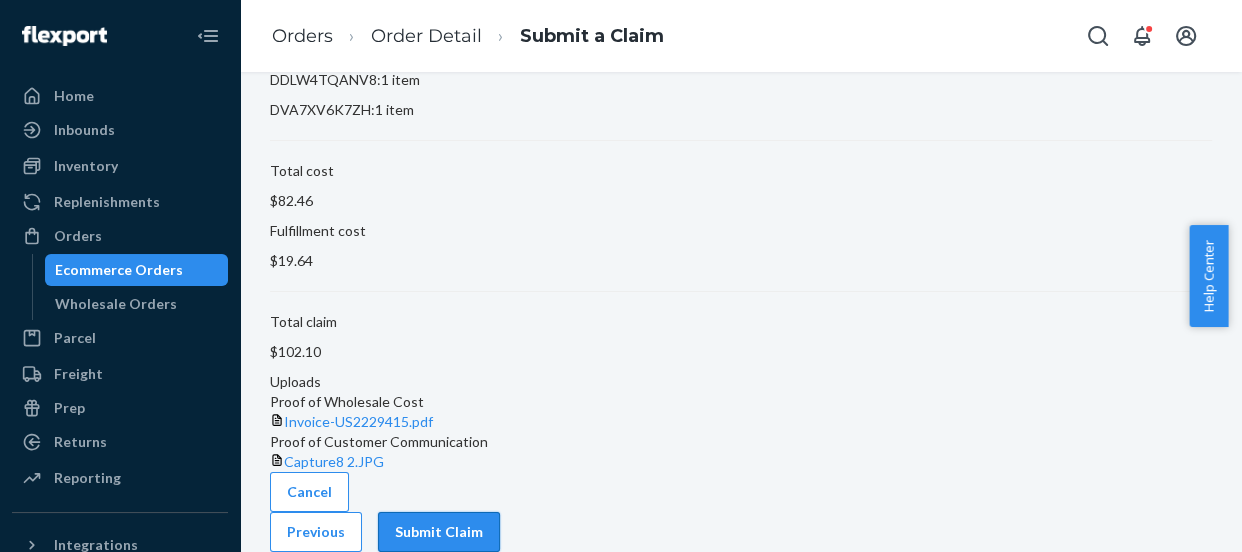 click on "Submit Claim" at bounding box center (439, 532) 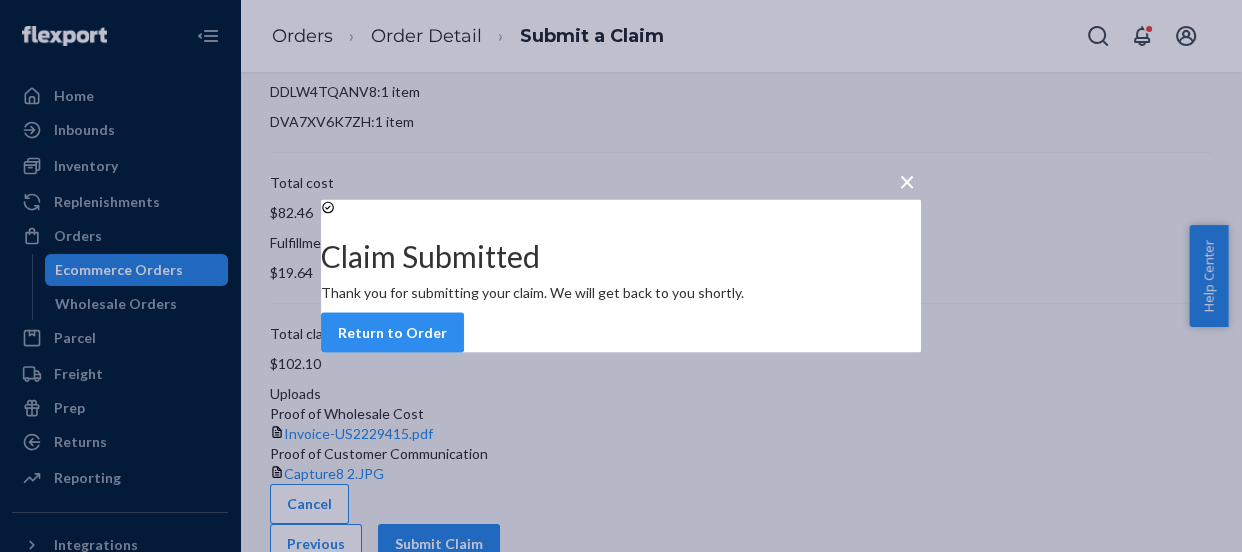 scroll, scrollTop: 158, scrollLeft: 0, axis: vertical 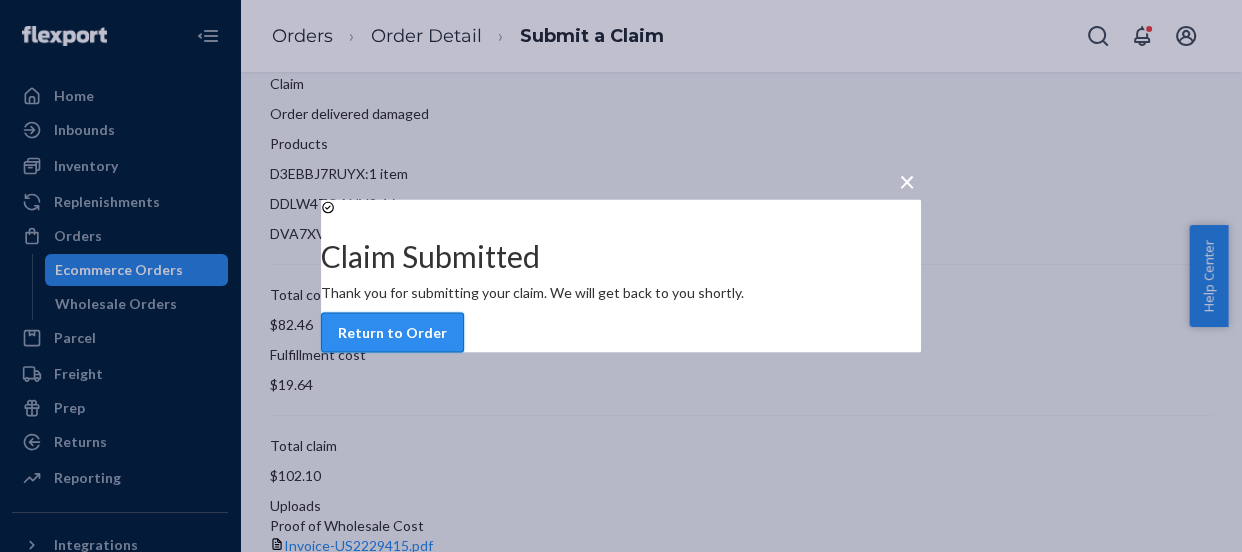 click on "Return to Order" at bounding box center [392, 333] 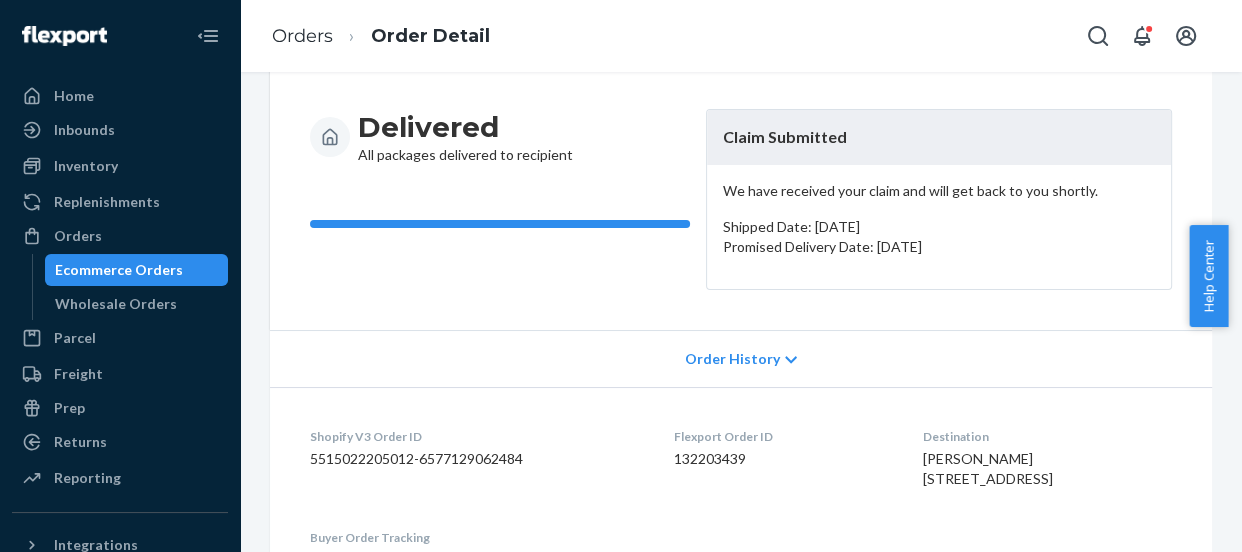 scroll, scrollTop: 181, scrollLeft: 0, axis: vertical 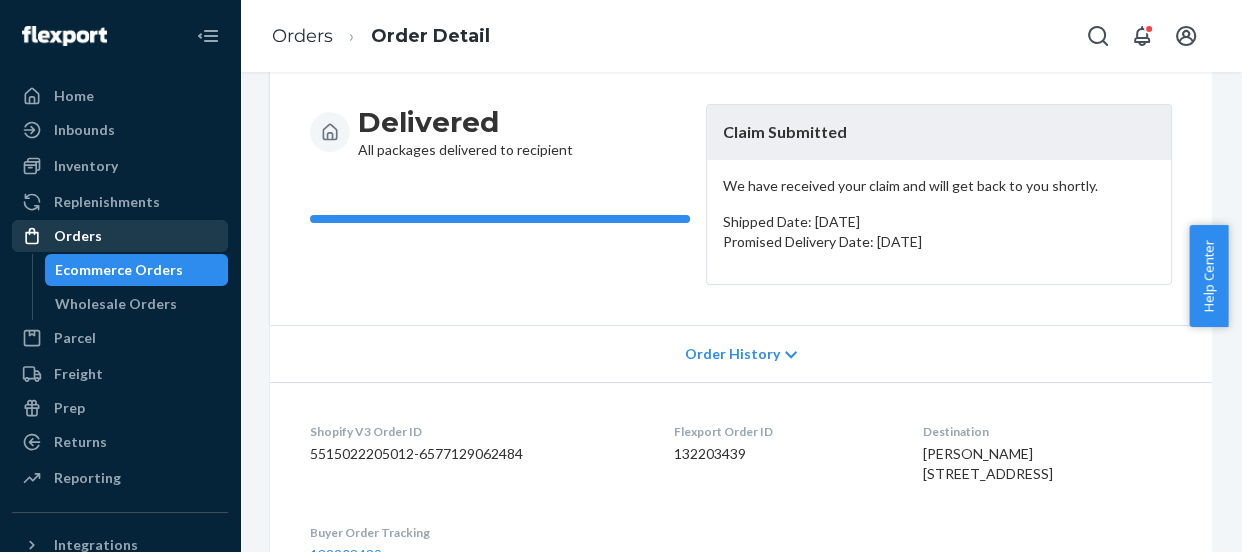 click on "Orders" at bounding box center (78, 236) 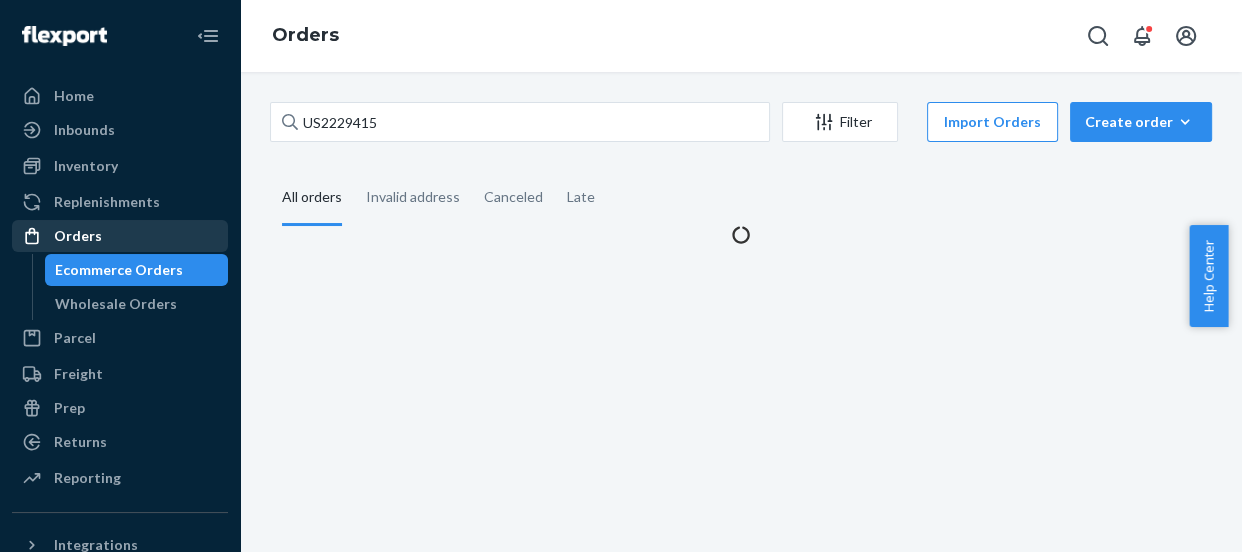 scroll, scrollTop: 0, scrollLeft: 0, axis: both 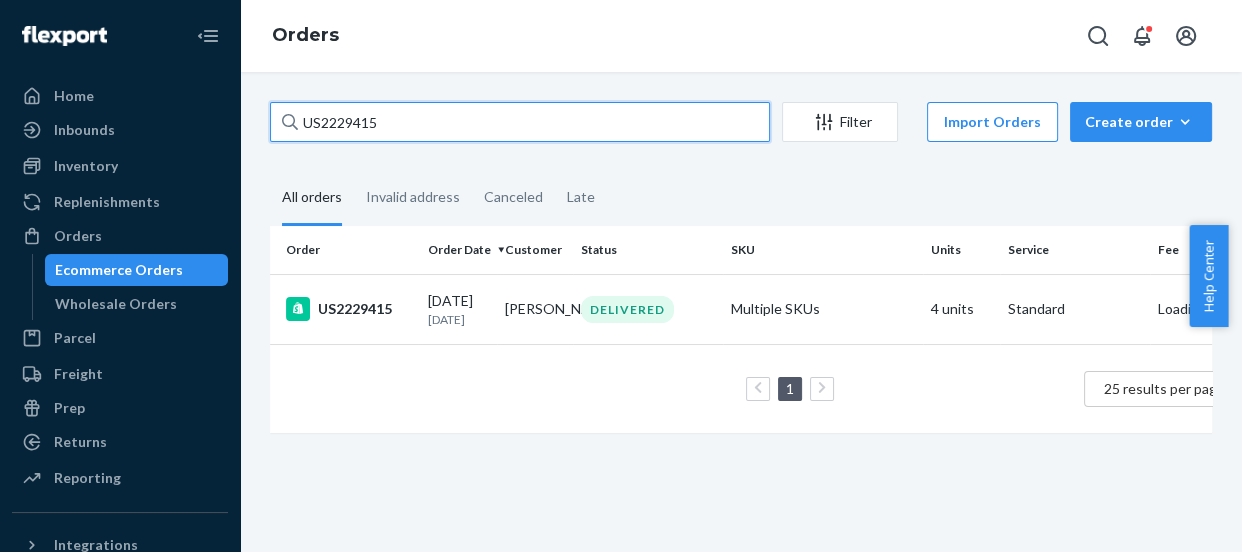 click on "US2229415" at bounding box center [520, 122] 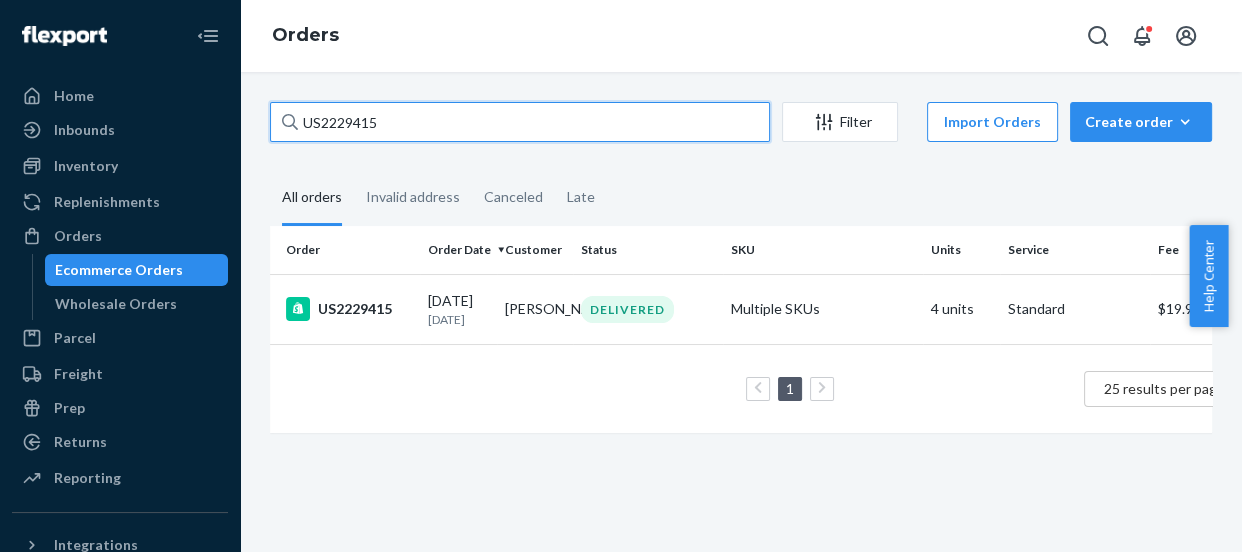 paste on "7163" 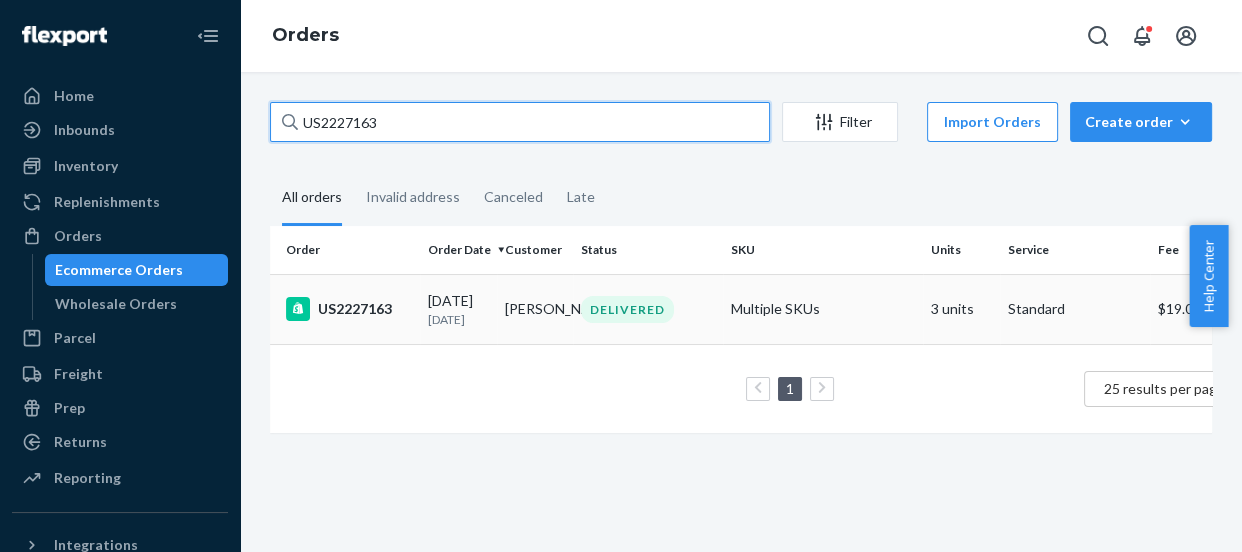 type on "US2227163" 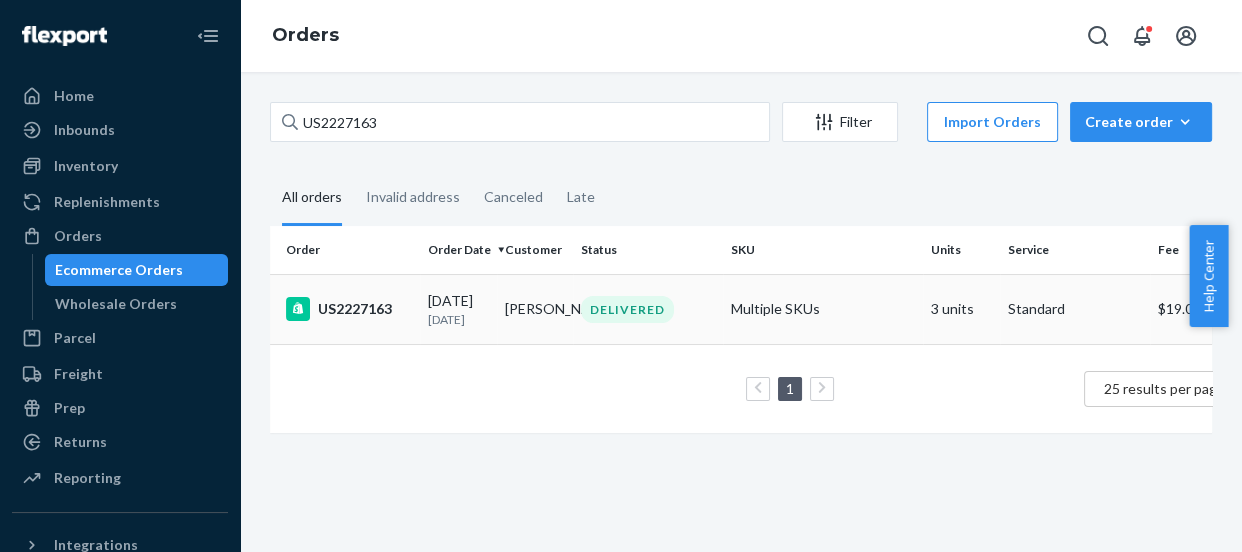 click on "US2227163" at bounding box center (349, 309) 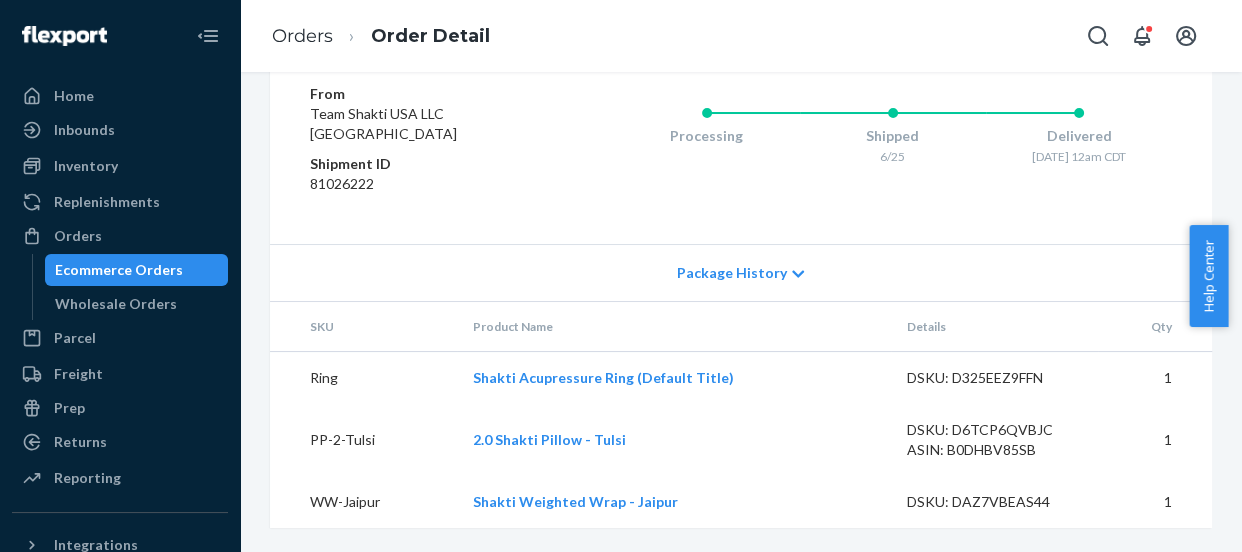 scroll, scrollTop: 1094, scrollLeft: 0, axis: vertical 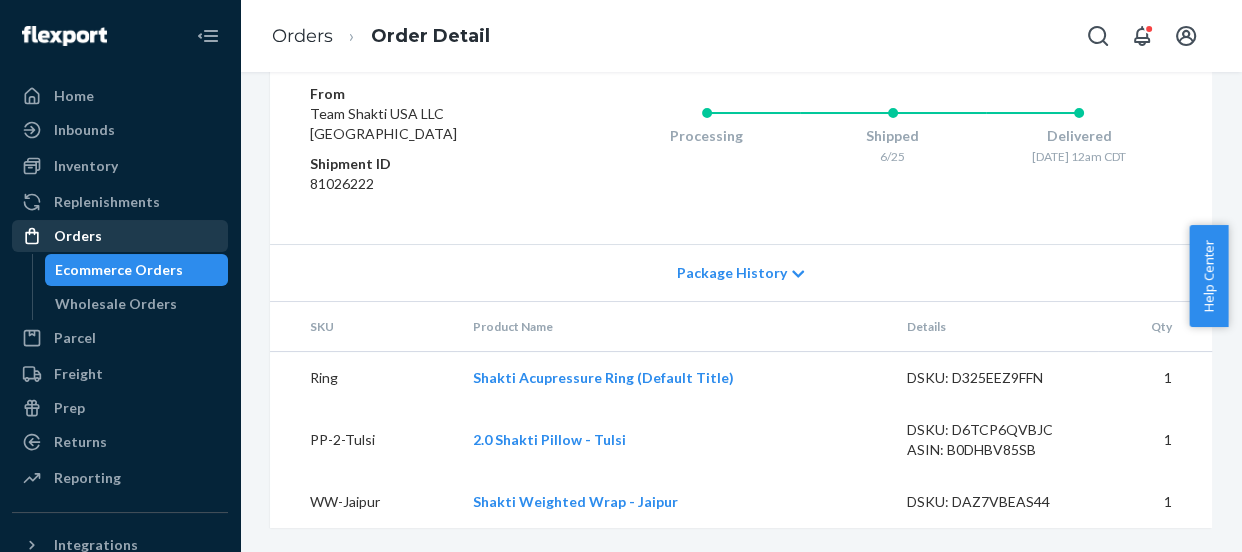 click on "Orders" at bounding box center [78, 236] 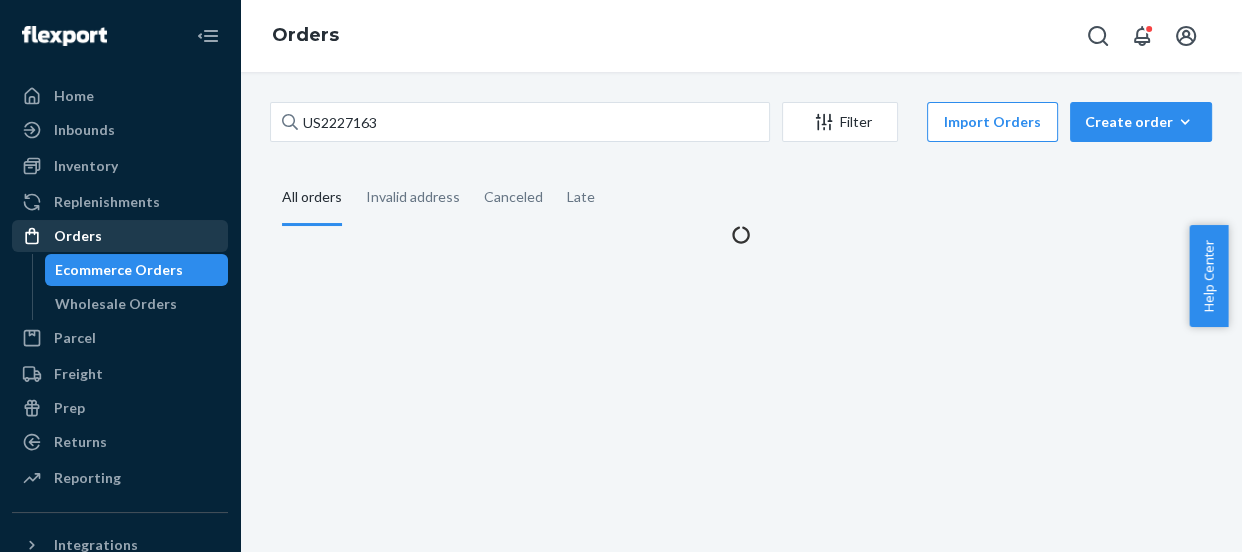 scroll, scrollTop: 0, scrollLeft: 0, axis: both 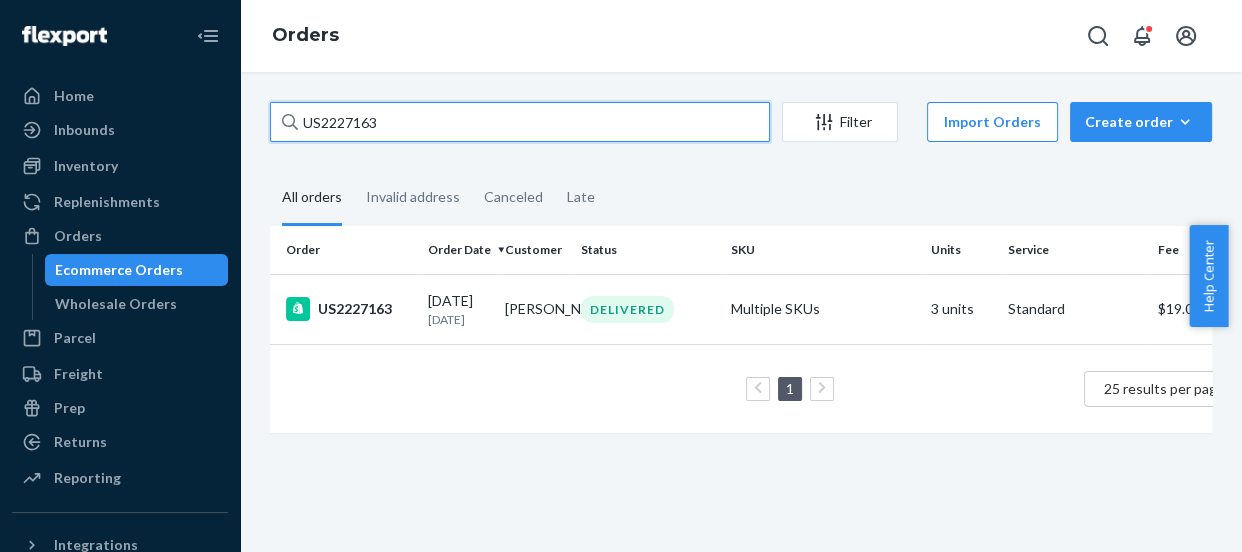click on "US2227163" at bounding box center [520, 122] 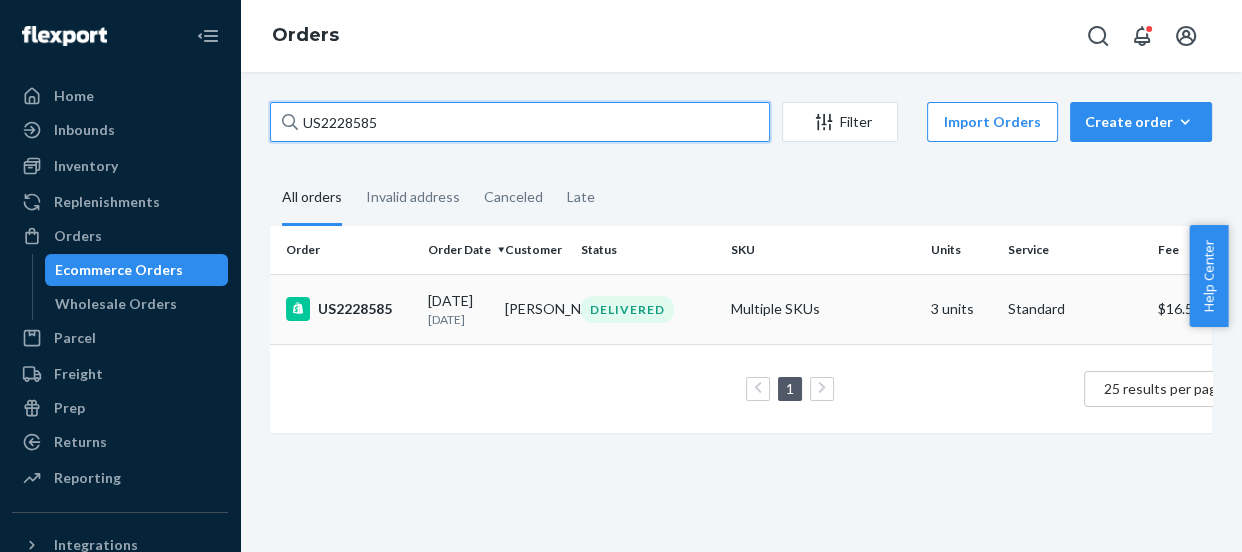 type on "US2228585" 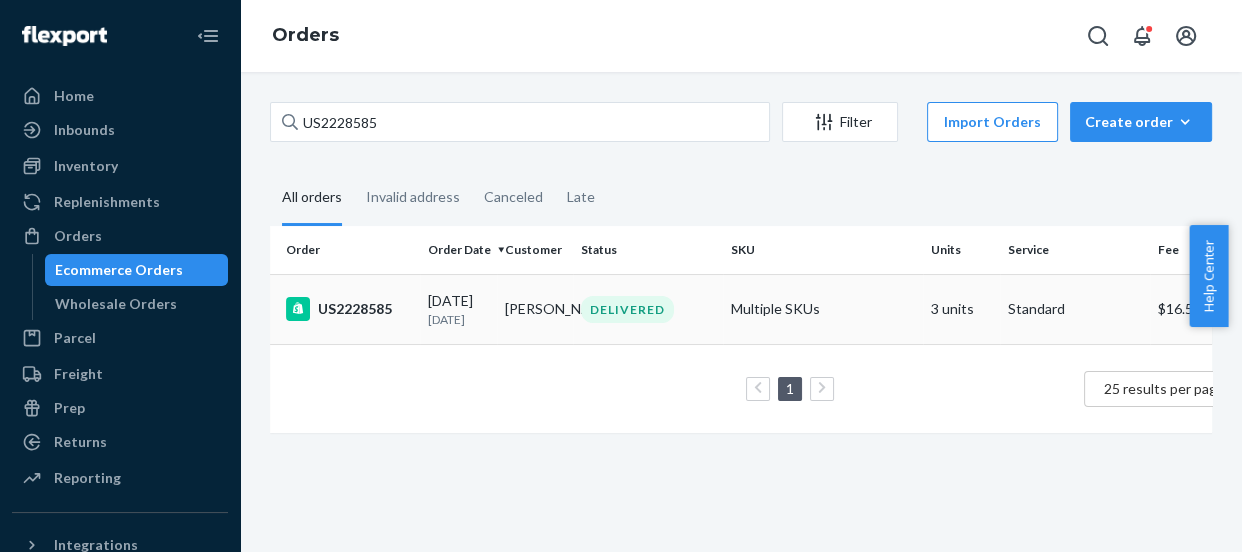 click on "US2228585" at bounding box center (349, 309) 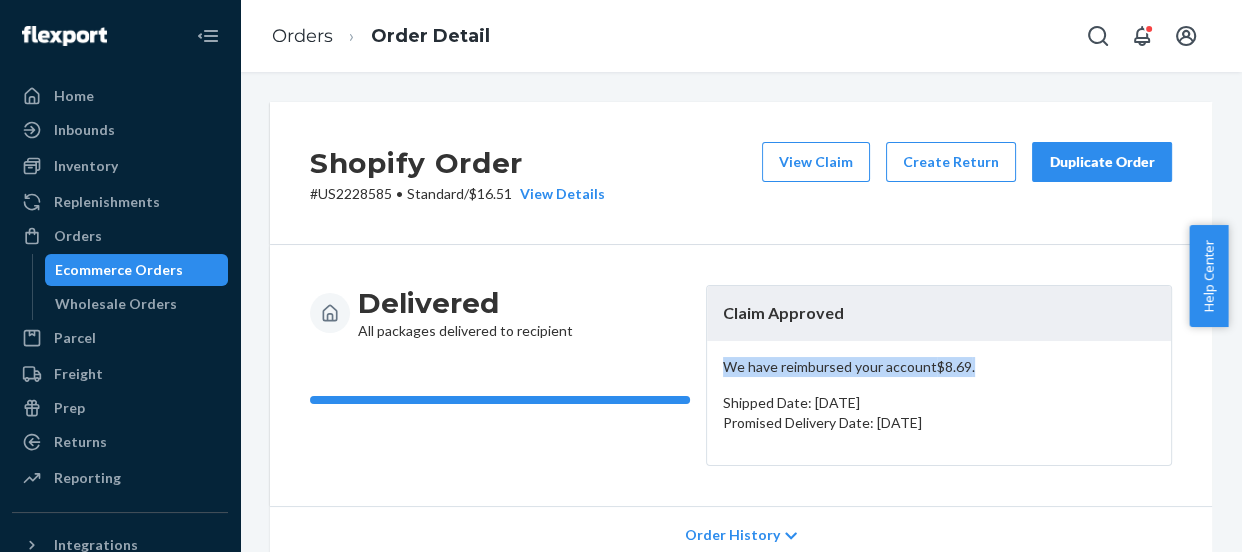drag, startPoint x: 719, startPoint y: 365, endPoint x: 1073, endPoint y: 366, distance: 354.0014 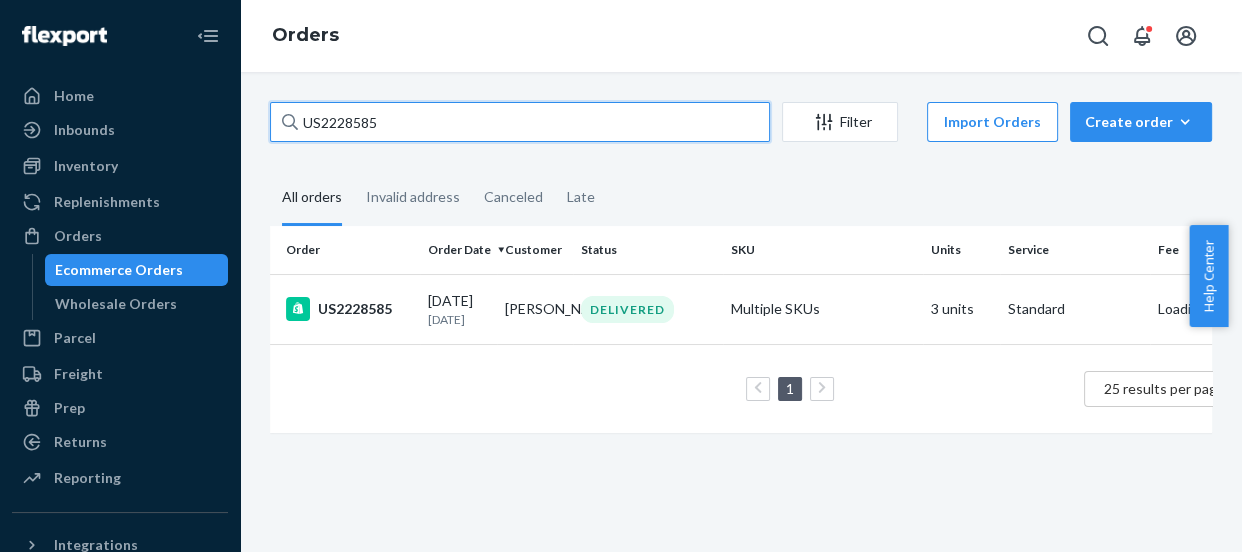 click on "US2228585" at bounding box center (520, 122) 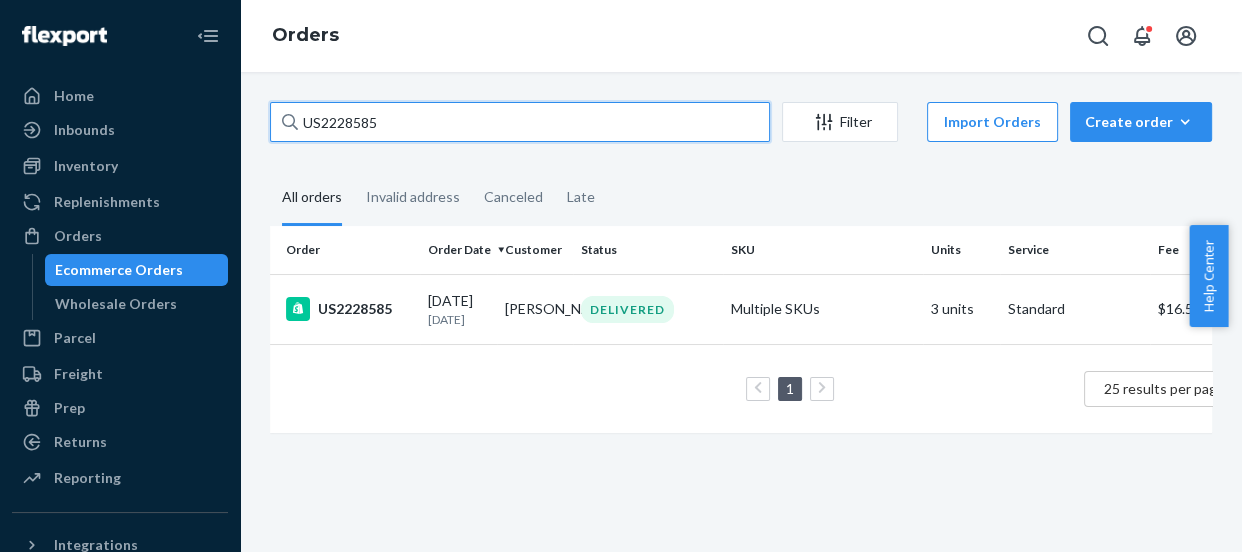 paste on "437" 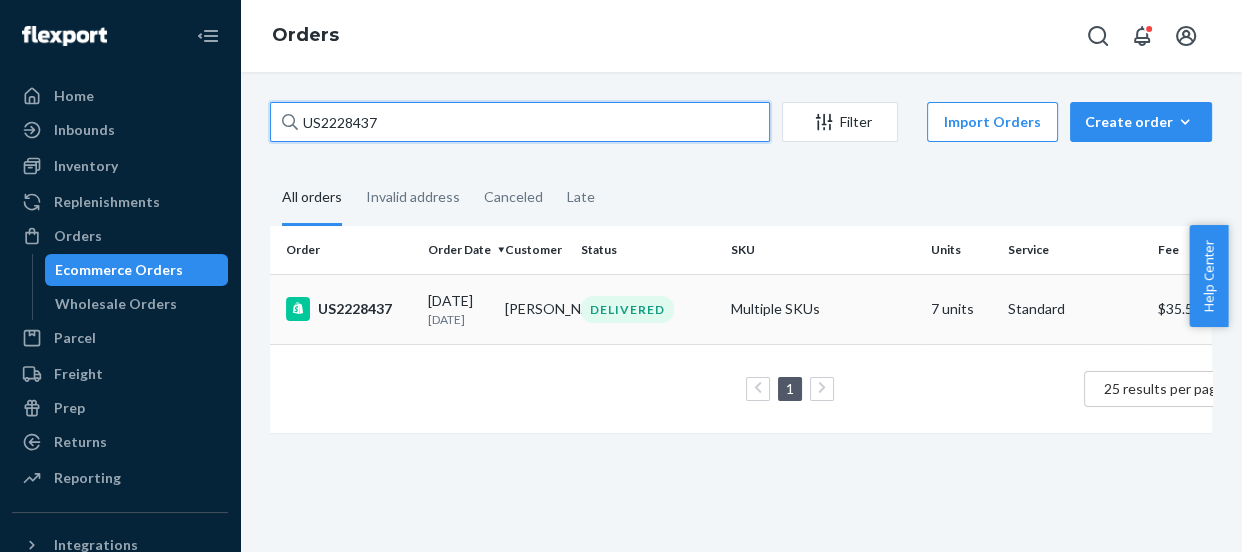 type on "US2228437" 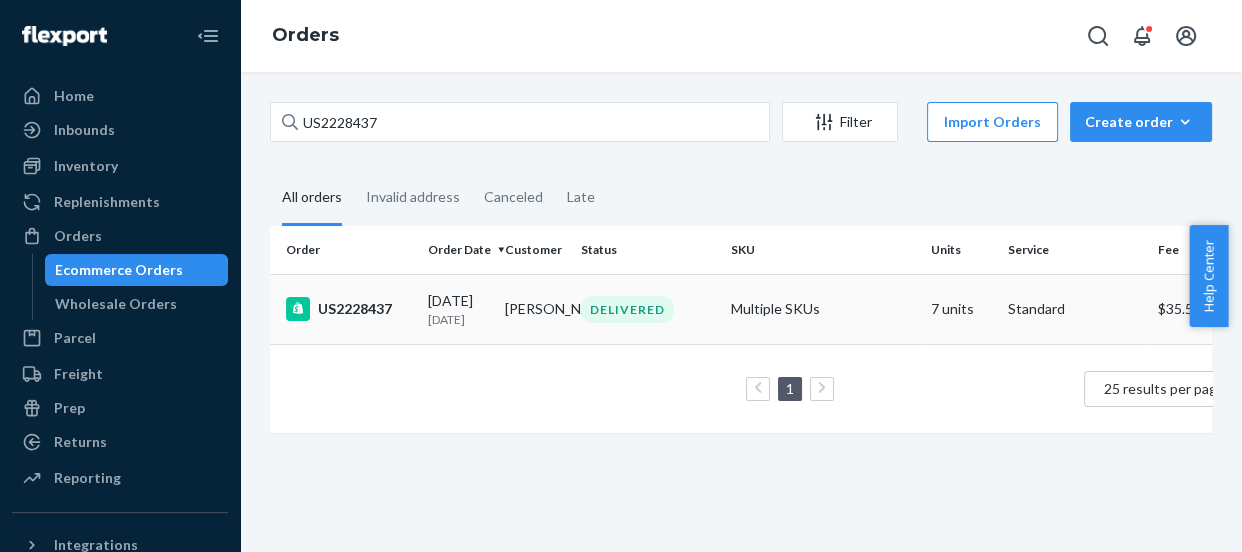 click on "US2228437" at bounding box center [349, 309] 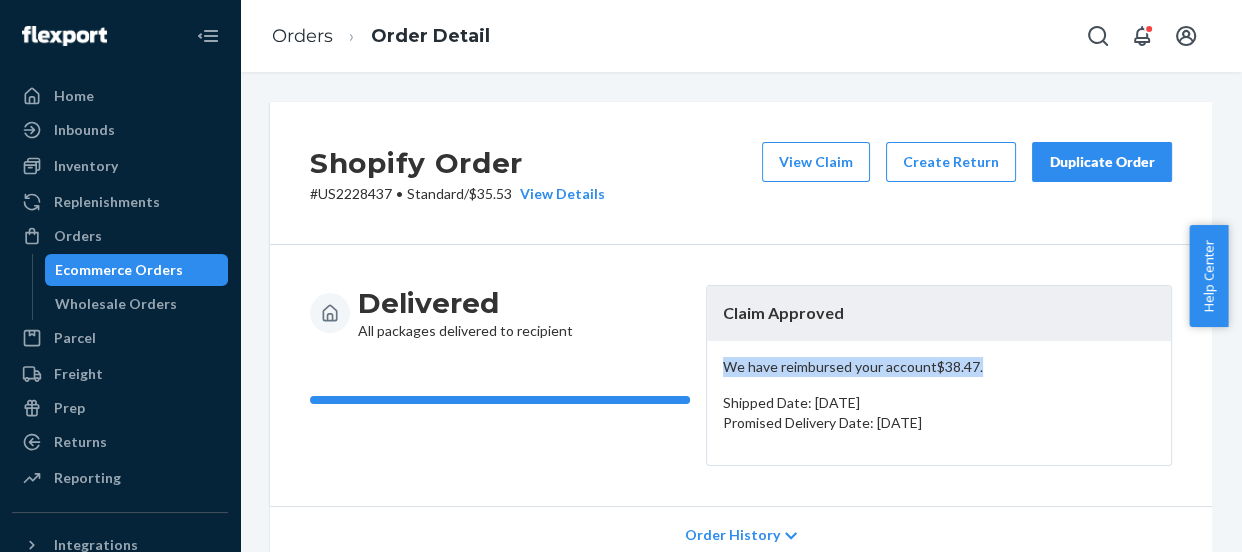 drag, startPoint x: 721, startPoint y: 369, endPoint x: 974, endPoint y: 363, distance: 253.07114 